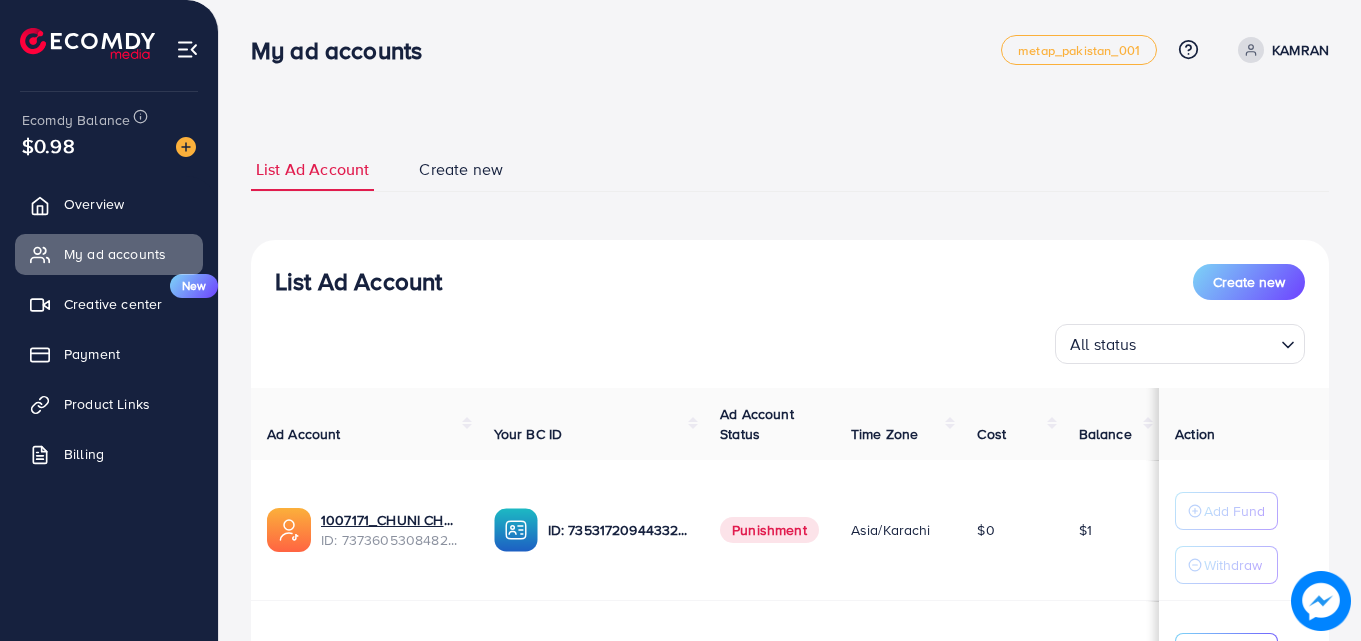 scroll, scrollTop: 0, scrollLeft: 0, axis: both 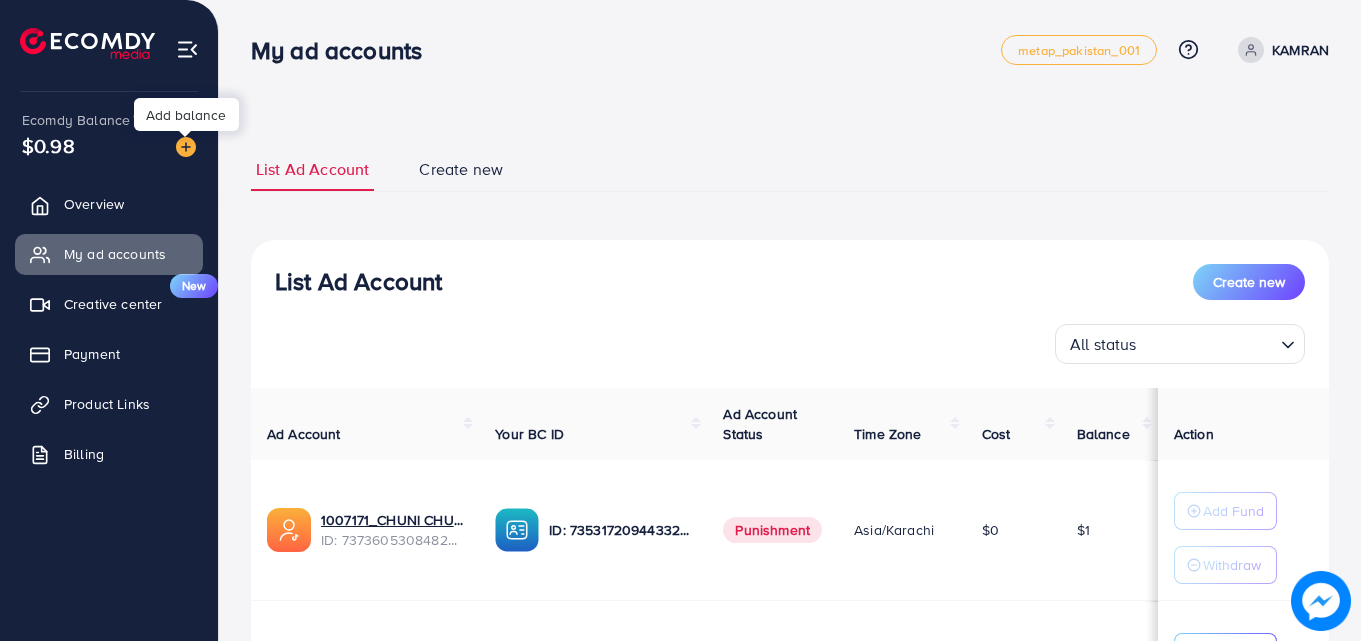 click at bounding box center (186, 147) 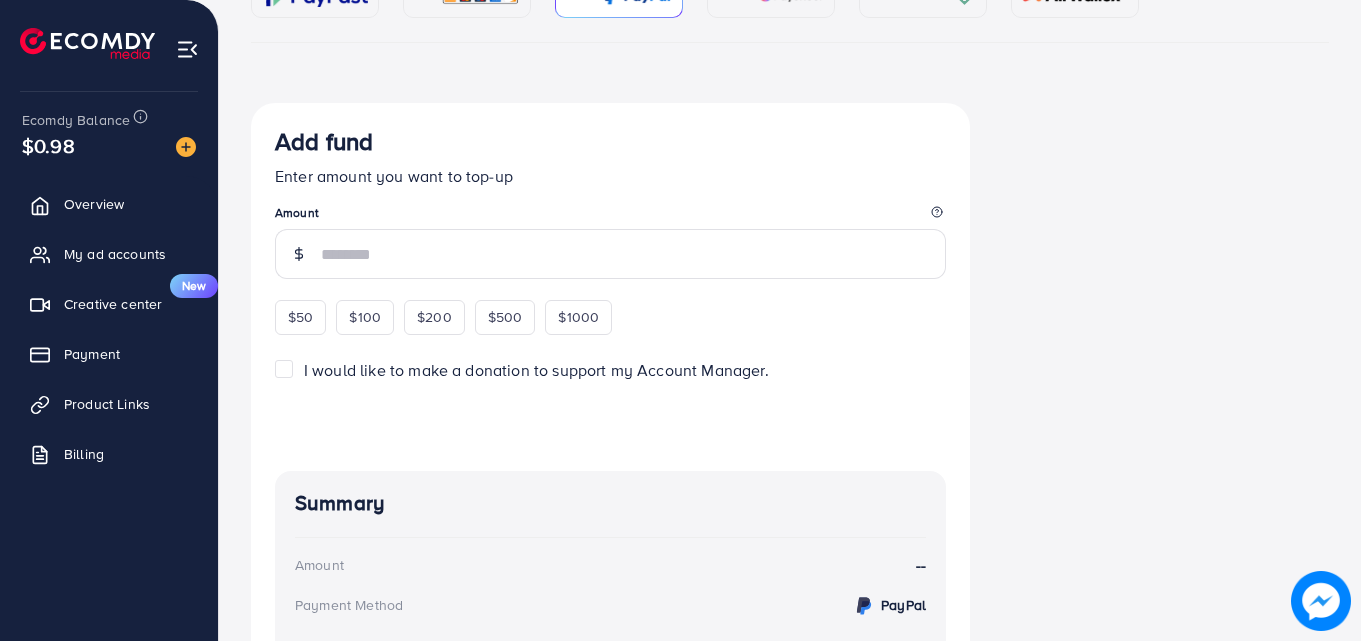 scroll, scrollTop: 187, scrollLeft: 0, axis: vertical 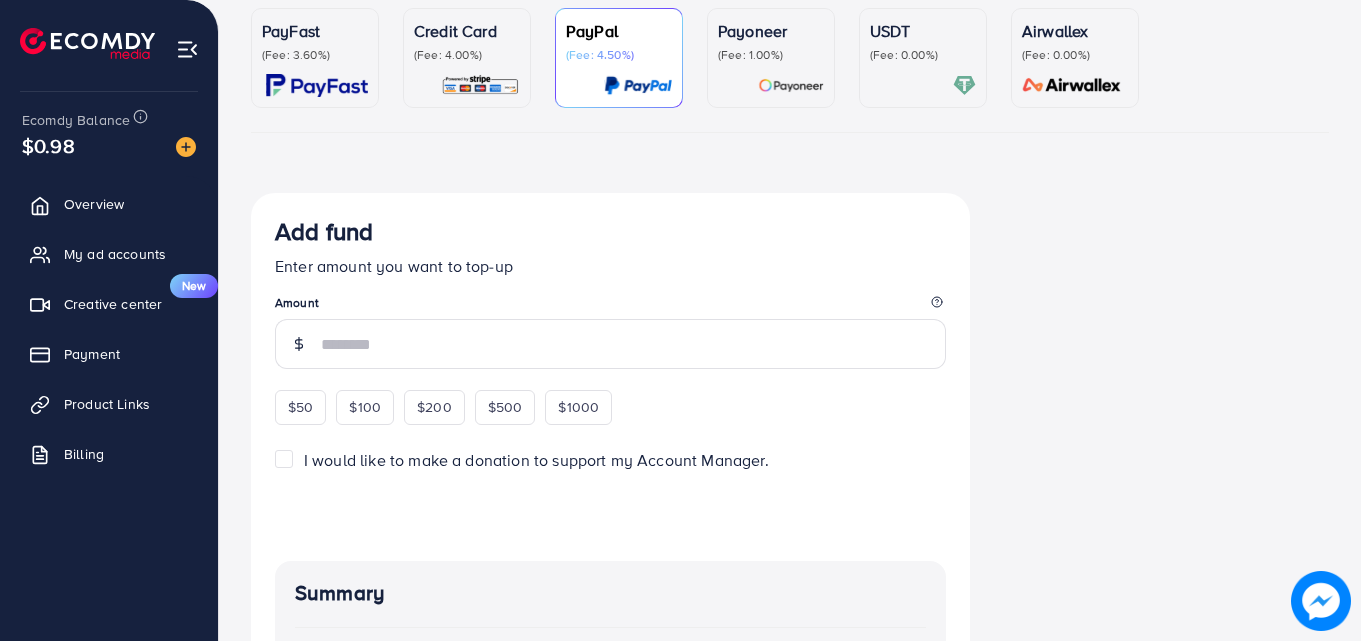 click at bounding box center (923, 85) 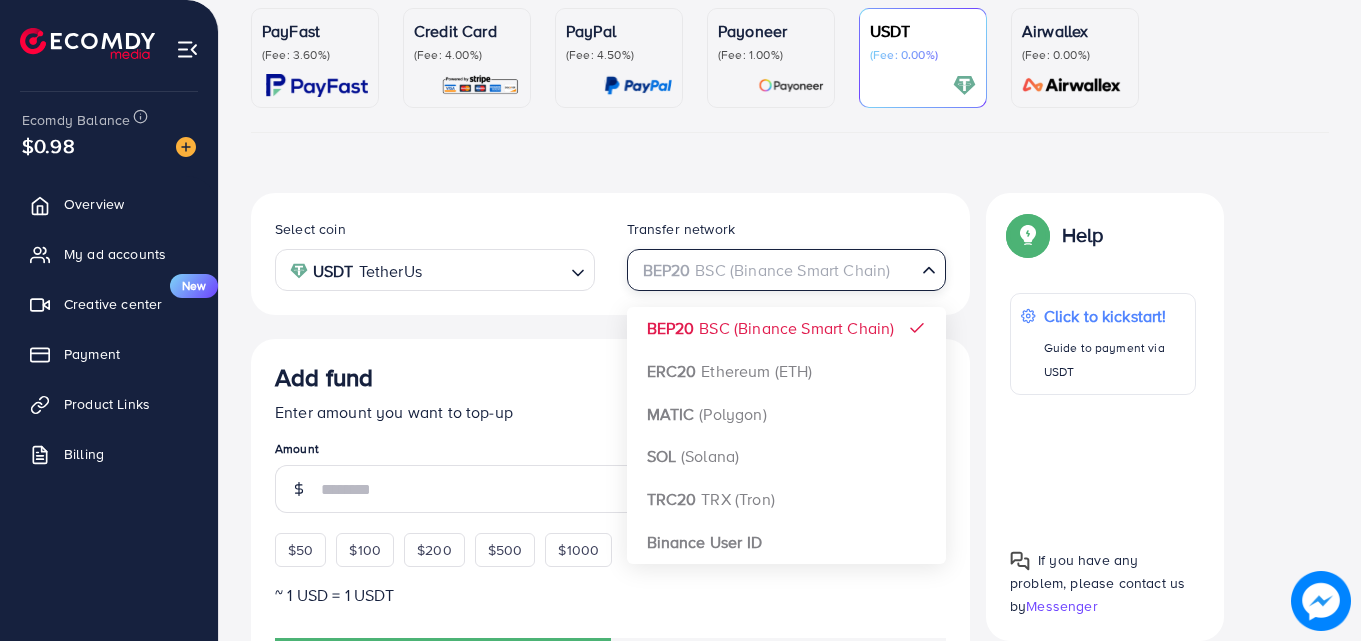 click on "BEP20 BSC (Binance Smart Chain)" at bounding box center [775, 268] 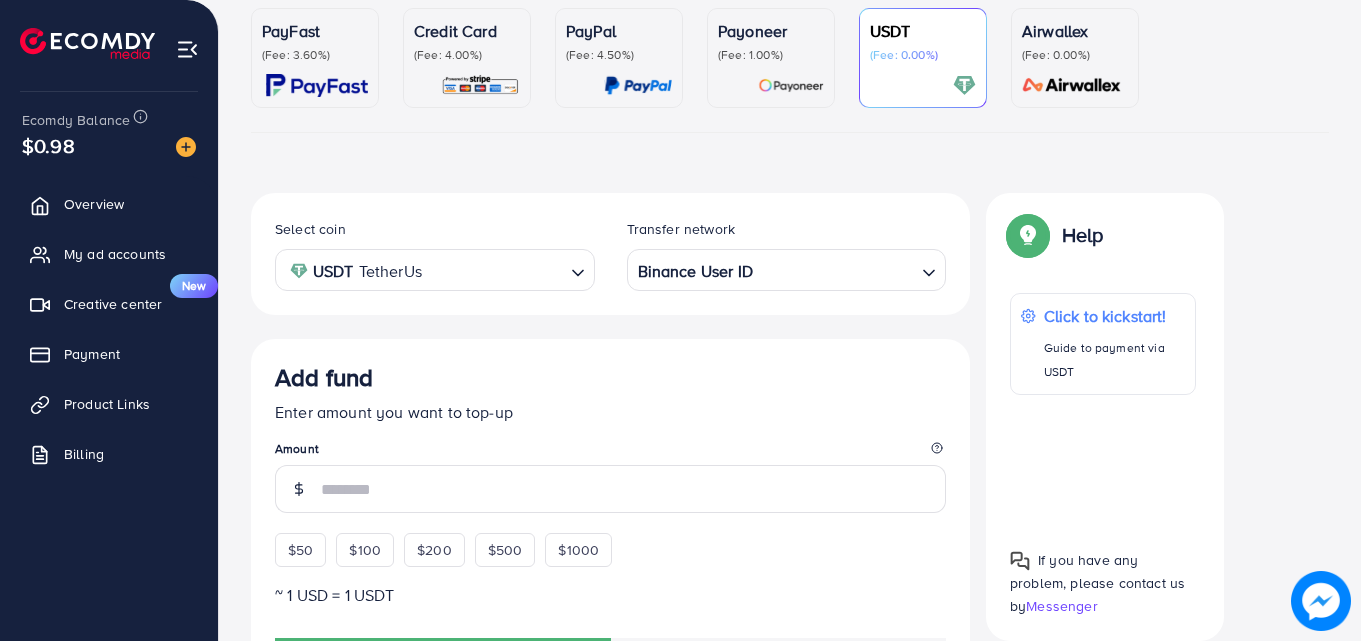 click on "Select coin   USDT TetherUs           Loading...     Transfer network   Binance User ID           Loading...     BEP20 BSC (Binance Smart Chain) ERC20 Ethereum (ETH) MATIC (Polygon) SOL (Solana) TRC20 TRX (Tron) Binance User ID        Add fund  Enter amount you want to top-up Amount $50 $100 $200 $500 $1000  ~ 1 USD = 1 USDT   Add USDT amount  1/2 I would like to make a donation to support my Account Manager. 5% 10% 15% 20%  Continue   Summary   Amount   --   Payment Method   --   Coin type   --   Service charge   (6.00%)   --   Transfer network   --   Total Amount   --" at bounding box center (610, 708) 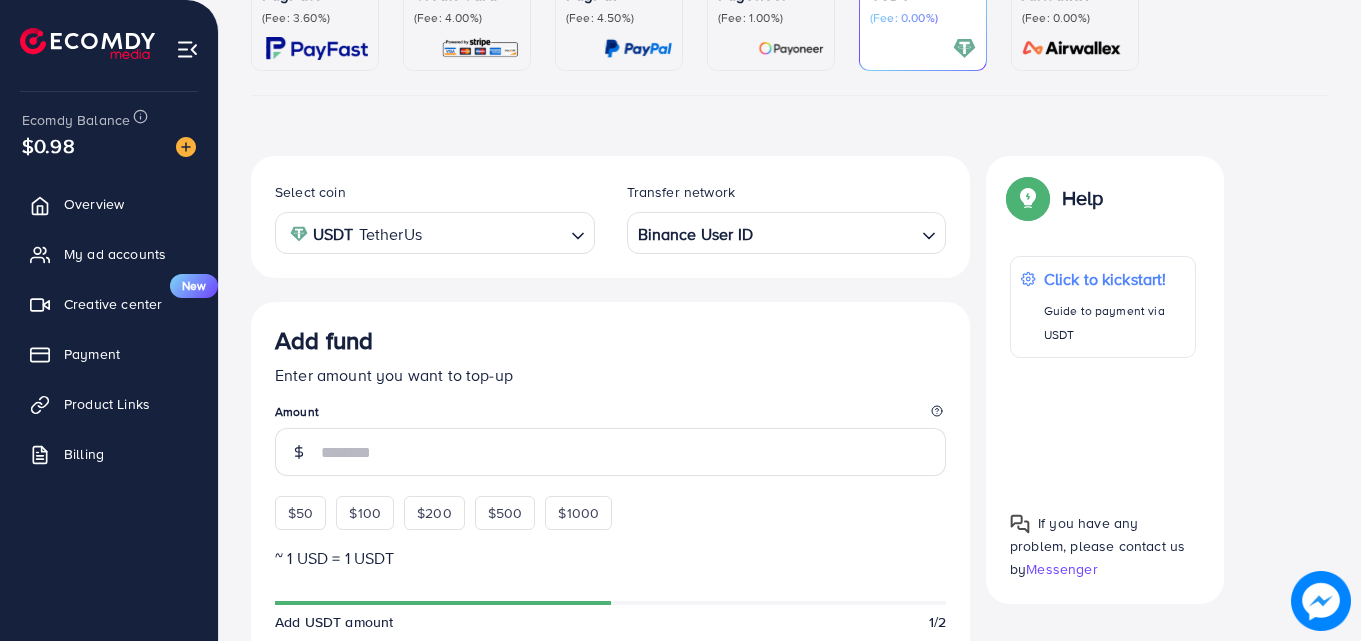 scroll, scrollTop: 257, scrollLeft: 0, axis: vertical 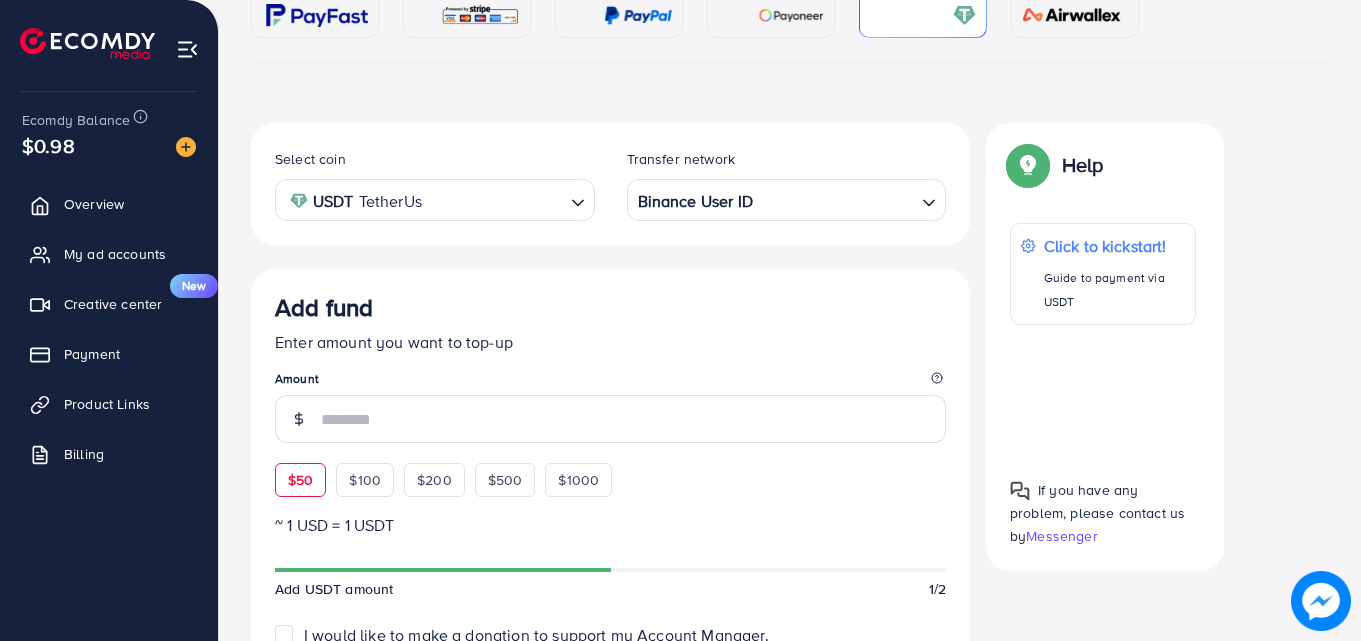 click on "$50" at bounding box center (300, 480) 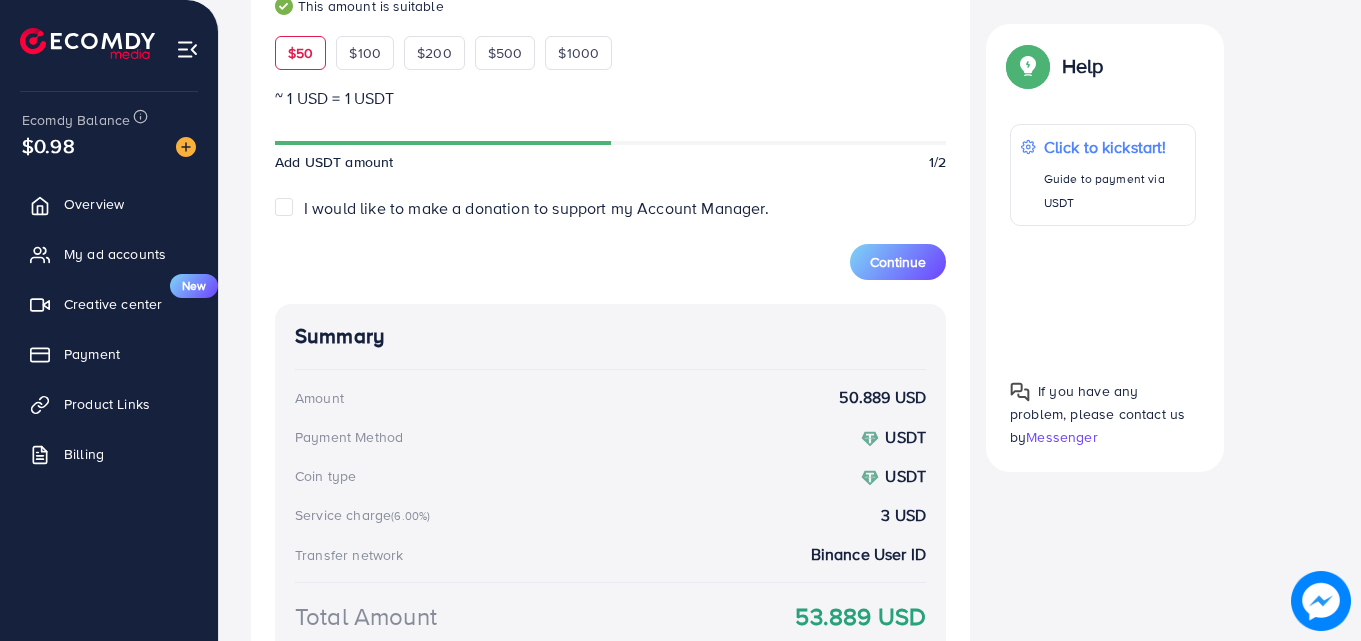 scroll, scrollTop: 708, scrollLeft: 0, axis: vertical 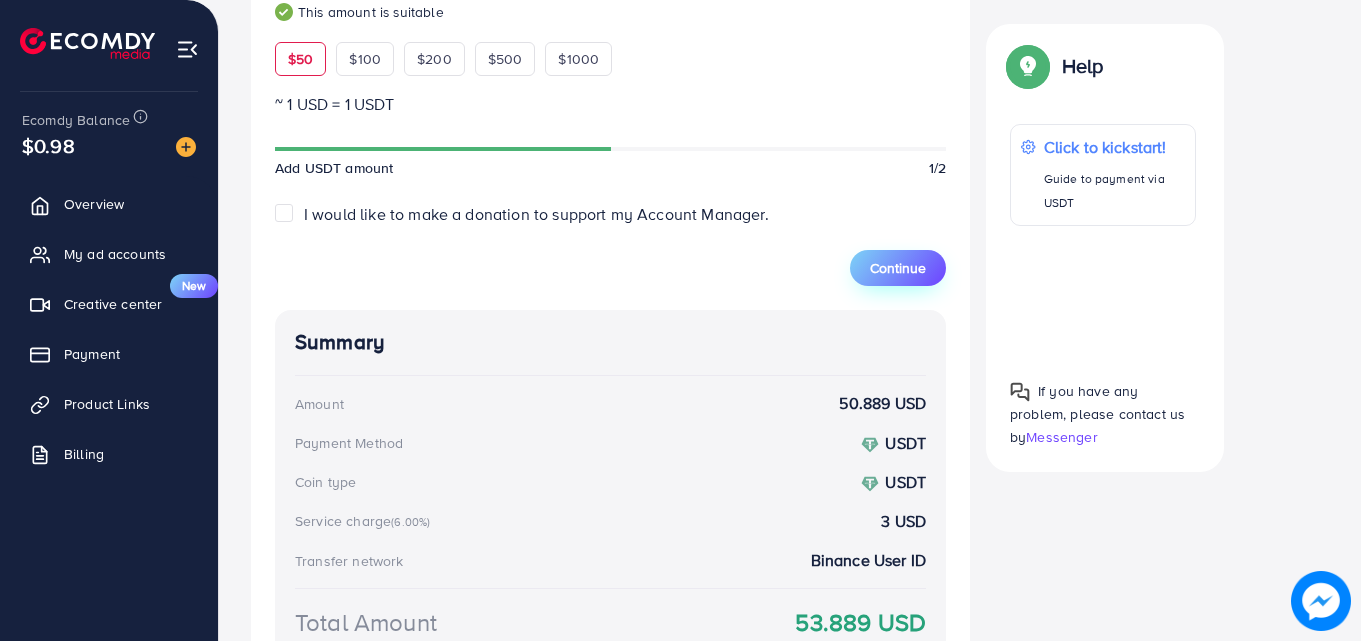 click on "Continue" at bounding box center (898, 268) 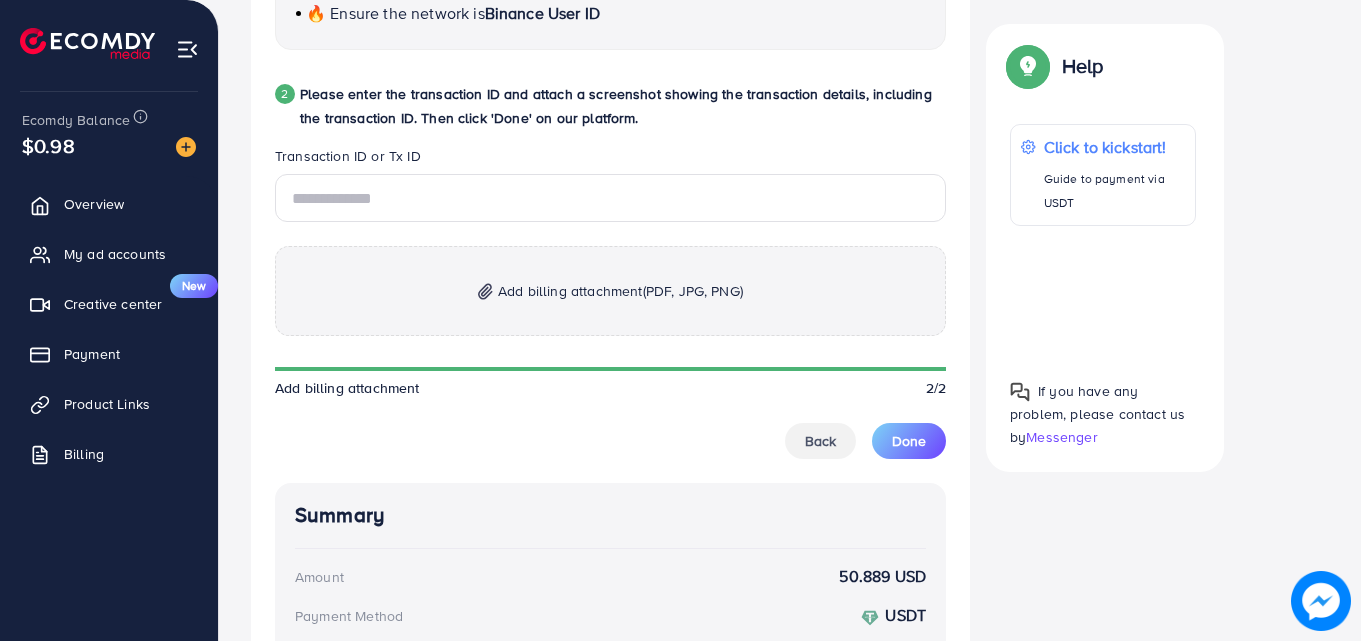 scroll, scrollTop: 979, scrollLeft: 0, axis: vertical 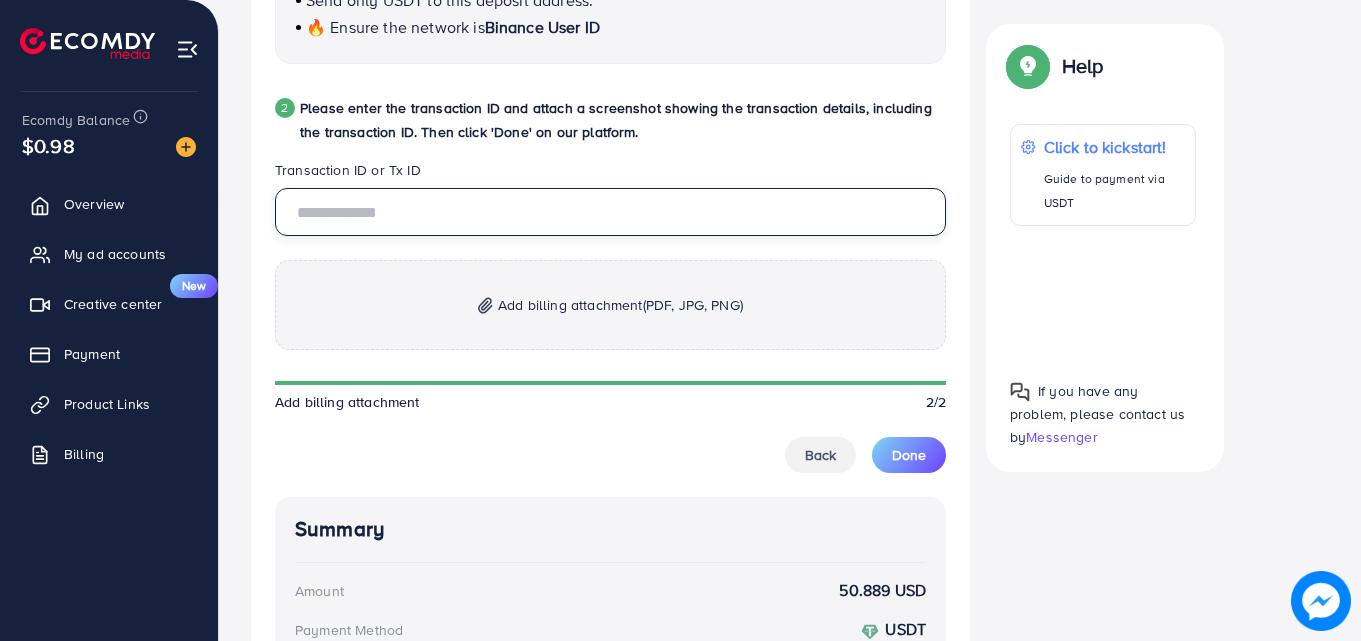 click at bounding box center [610, 212] 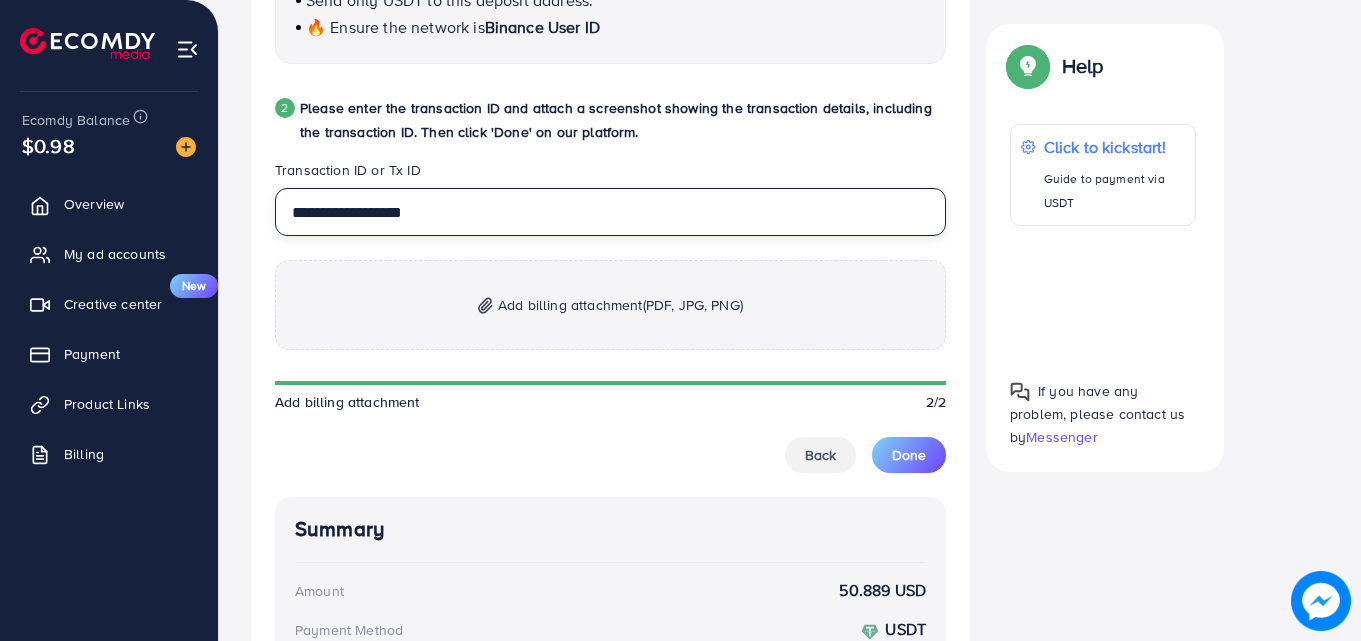 type on "**********" 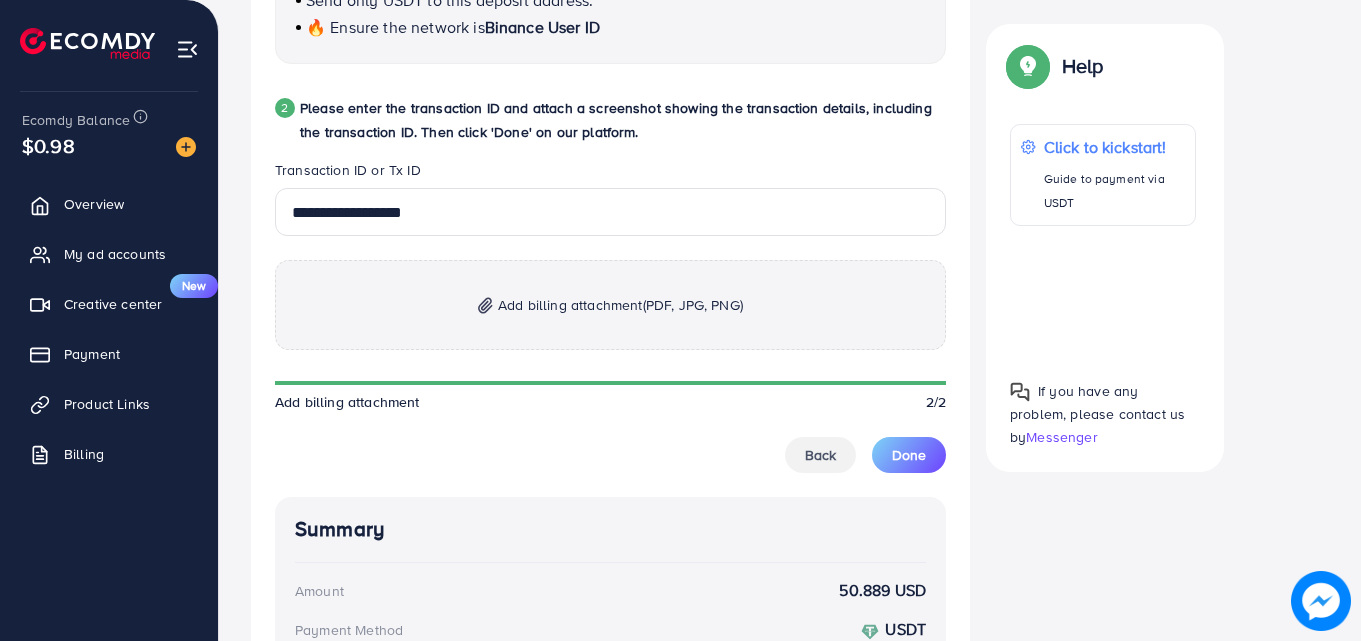 click on "Add billing attachment  (PDF, JPG, PNG)" at bounding box center [620, 305] 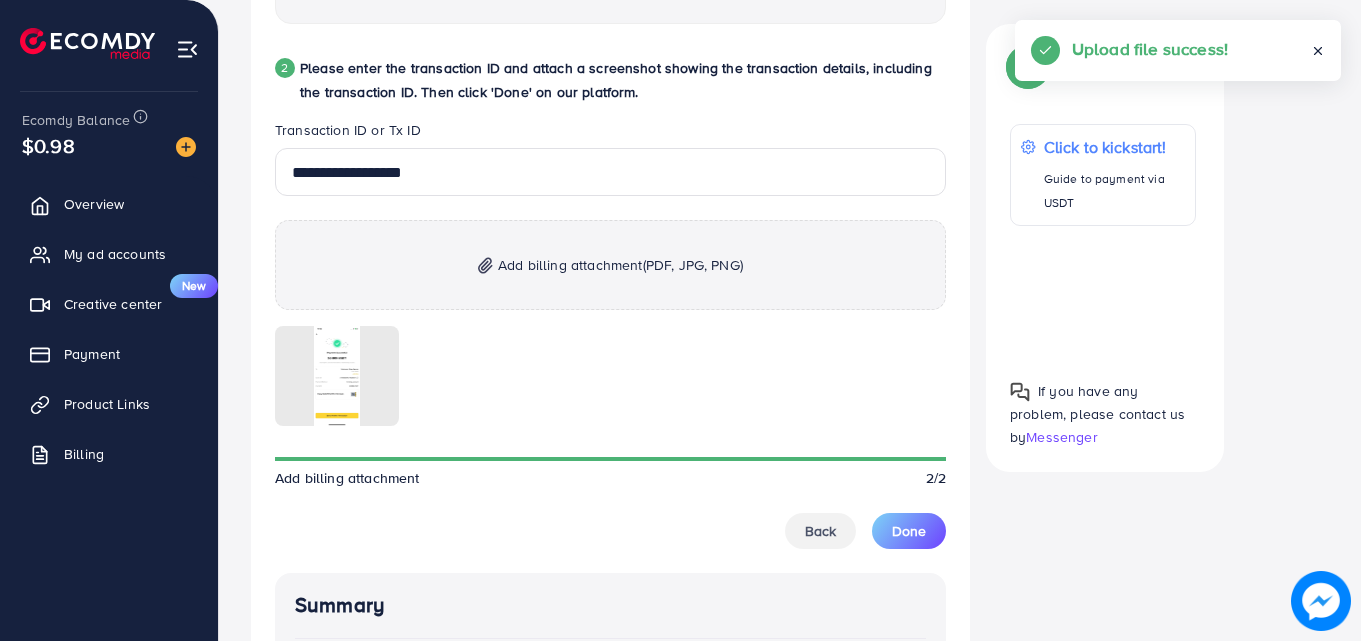 scroll, scrollTop: 1033, scrollLeft: 0, axis: vertical 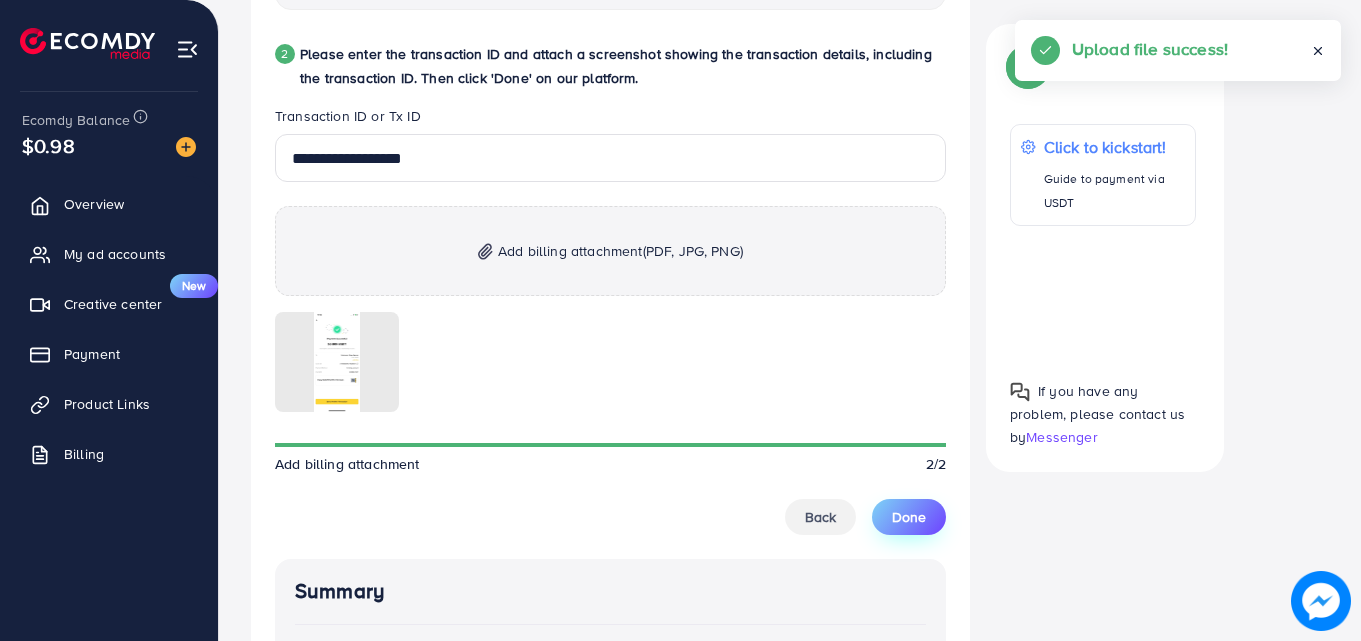 click on "Done" at bounding box center [909, 517] 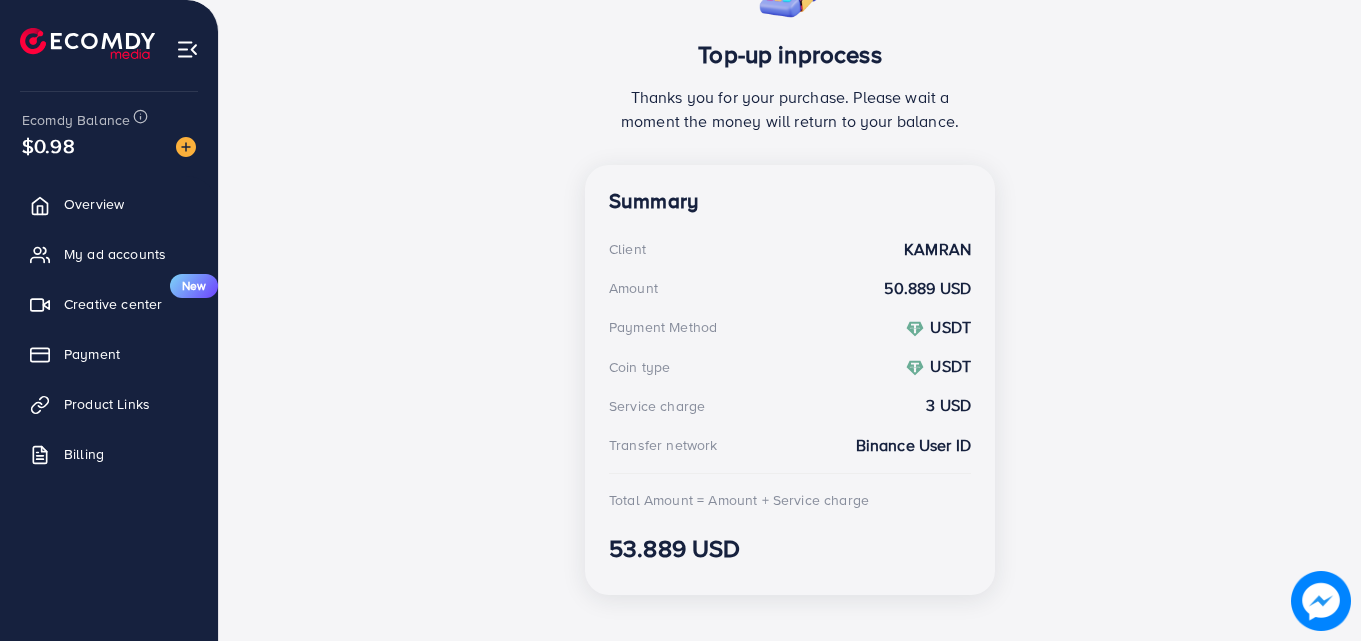 scroll, scrollTop: 448, scrollLeft: 0, axis: vertical 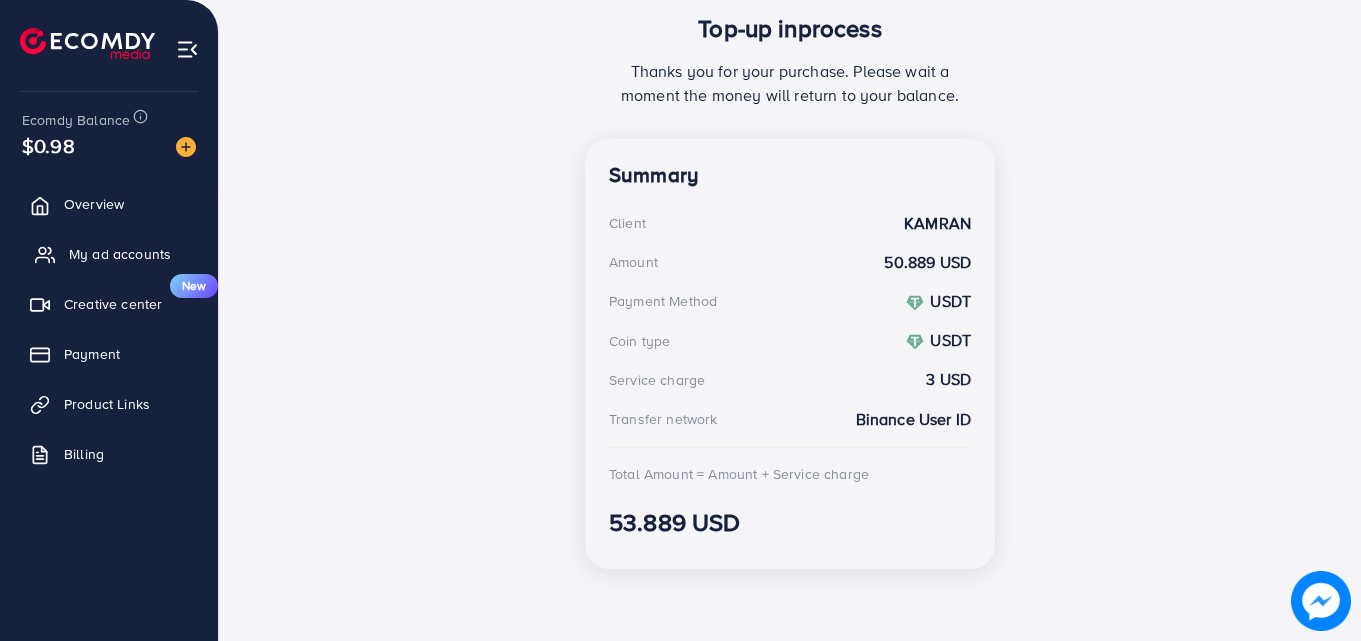 click on "My ad accounts" at bounding box center (120, 254) 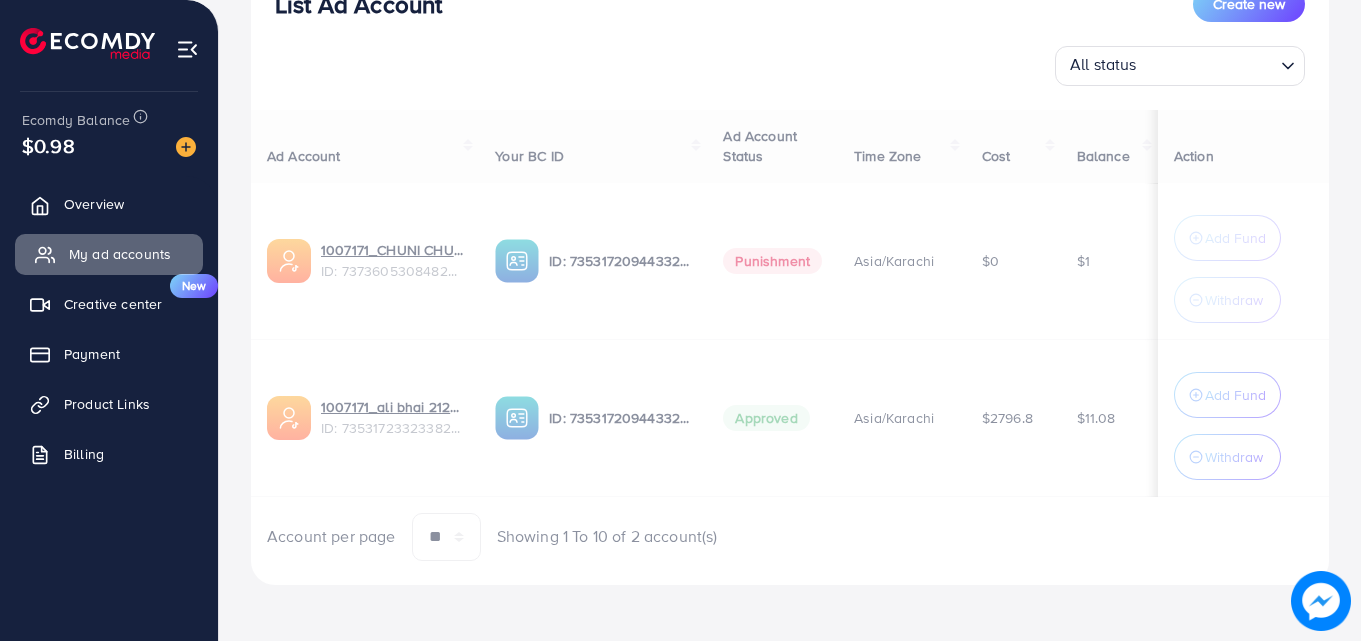 scroll, scrollTop: 0, scrollLeft: 0, axis: both 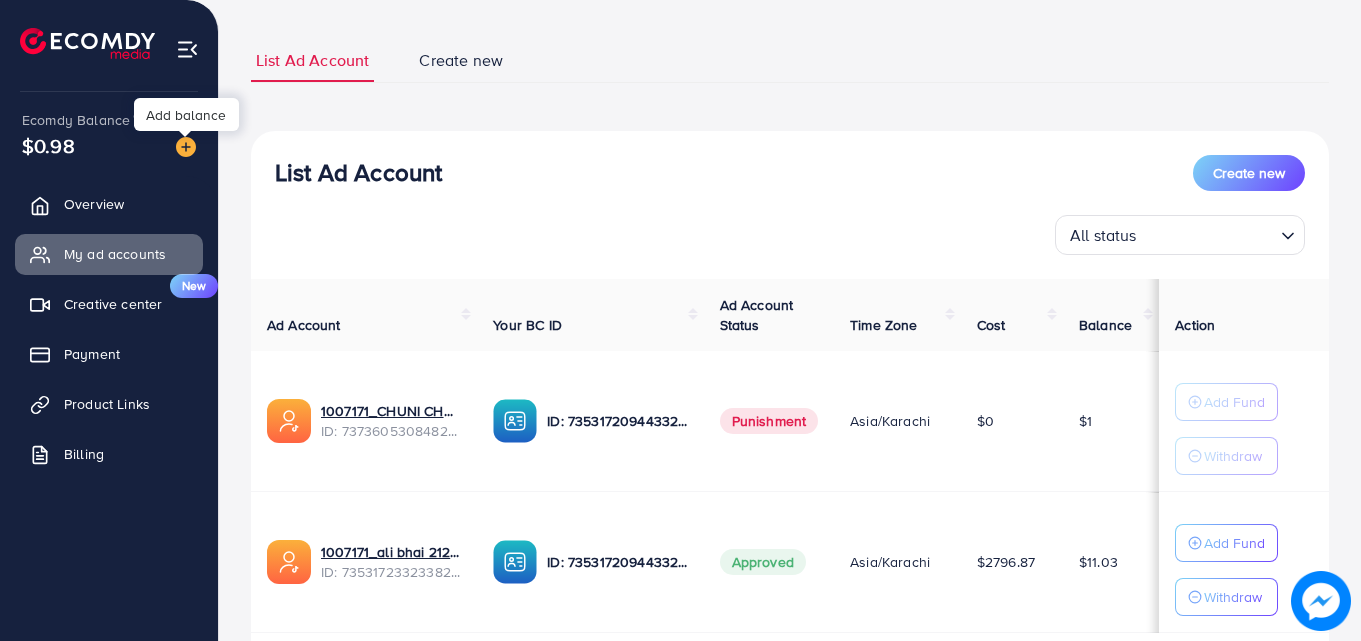 click at bounding box center [186, 147] 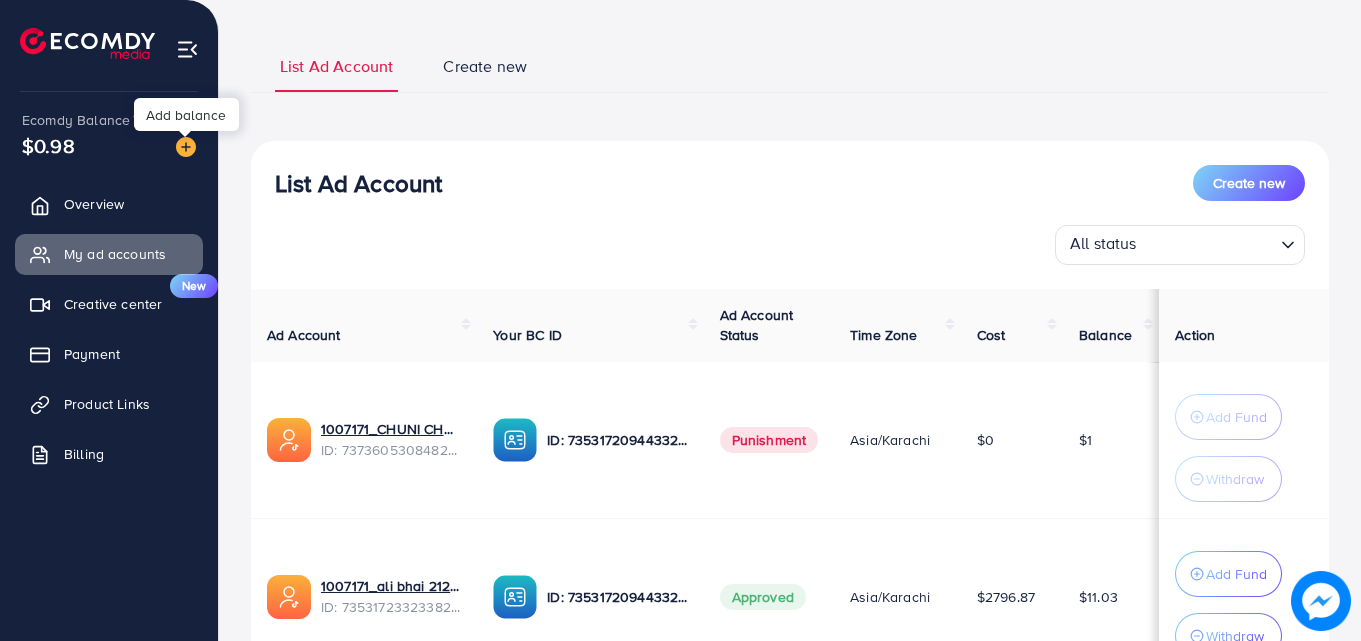 scroll, scrollTop: 0, scrollLeft: 0, axis: both 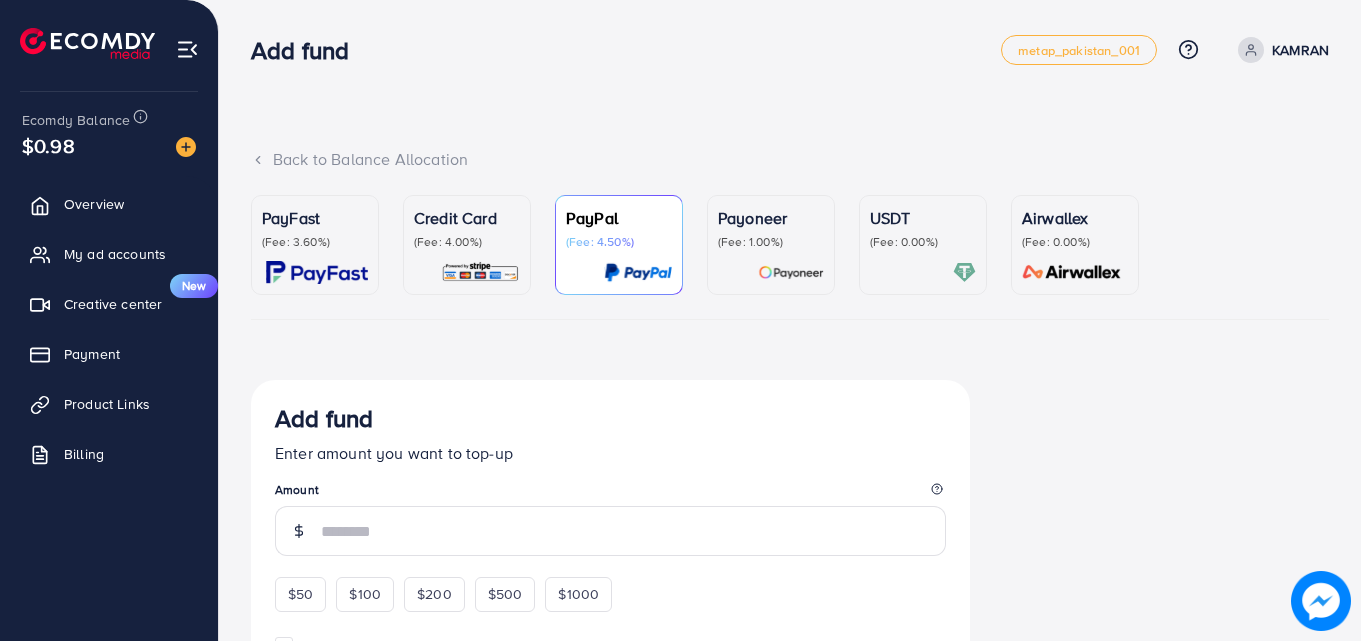 click on "(Fee: 0.00%)" at bounding box center (923, 242) 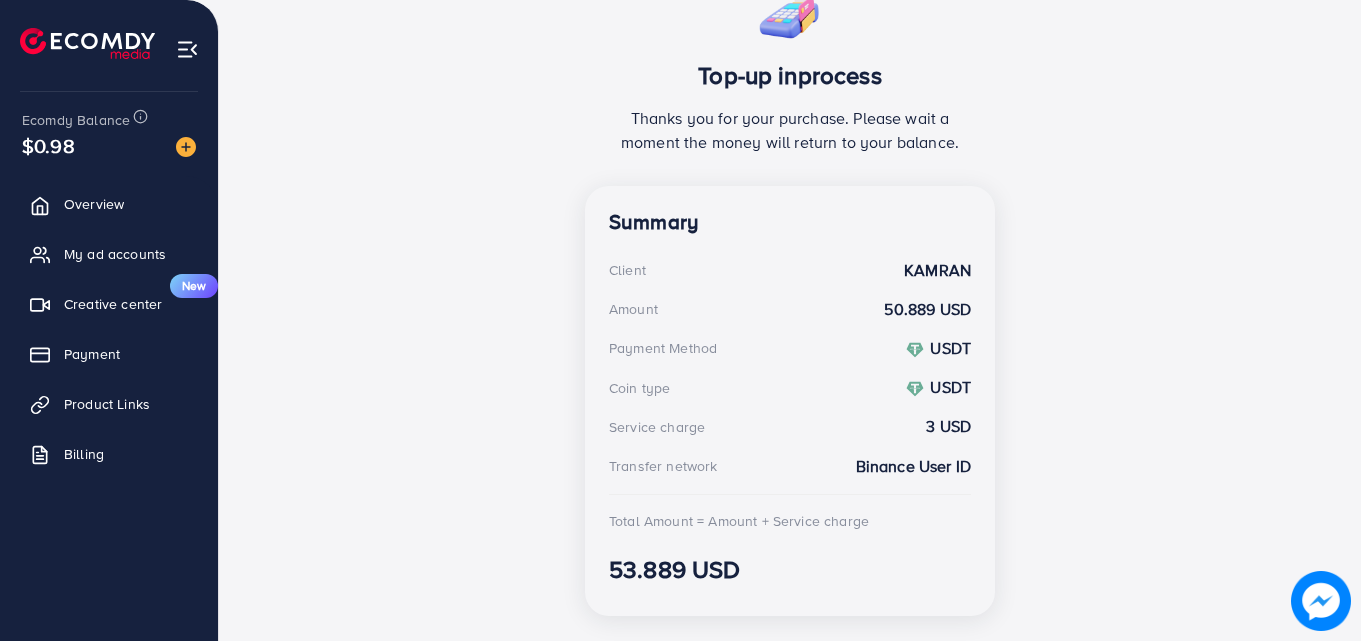 scroll, scrollTop: 448, scrollLeft: 0, axis: vertical 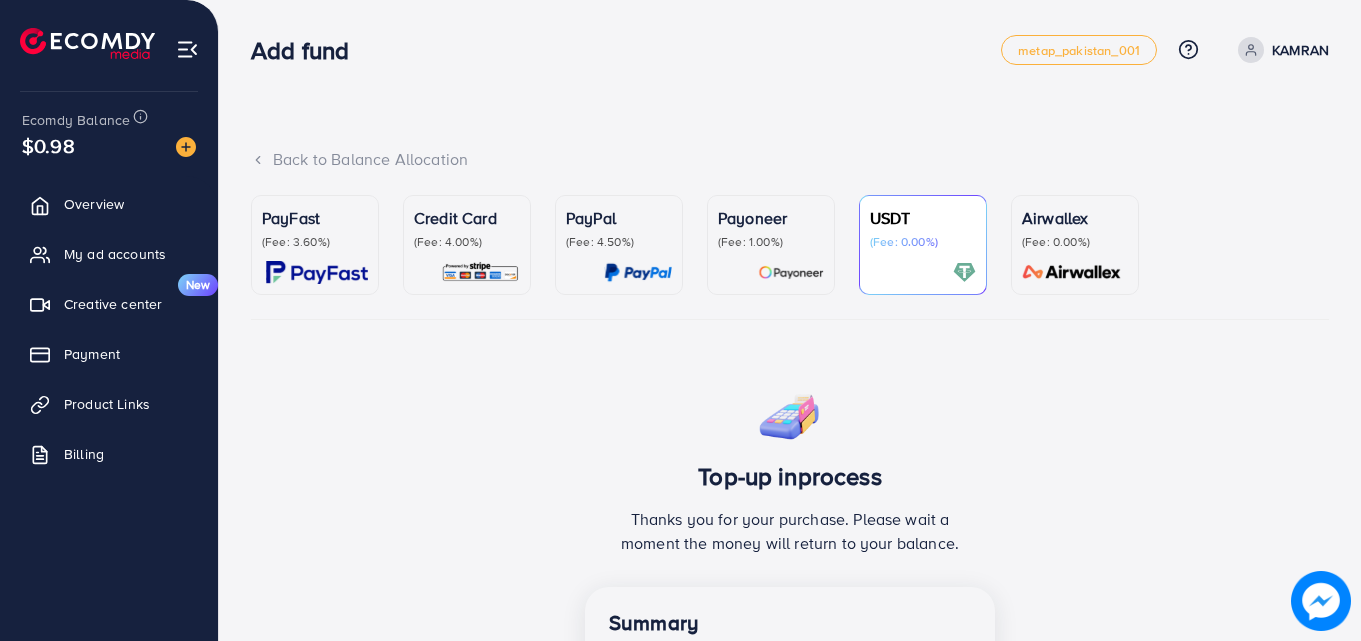 click on "(Fee: 4.00%)" at bounding box center [467, 242] 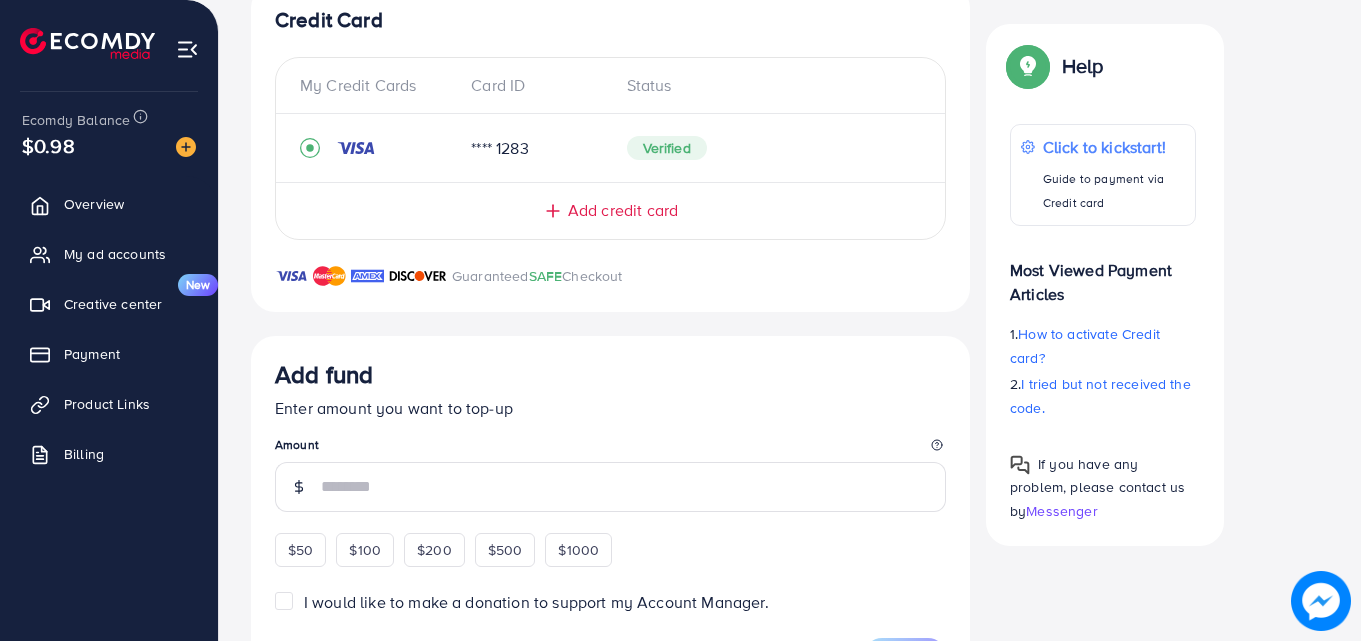 scroll, scrollTop: 404, scrollLeft: 0, axis: vertical 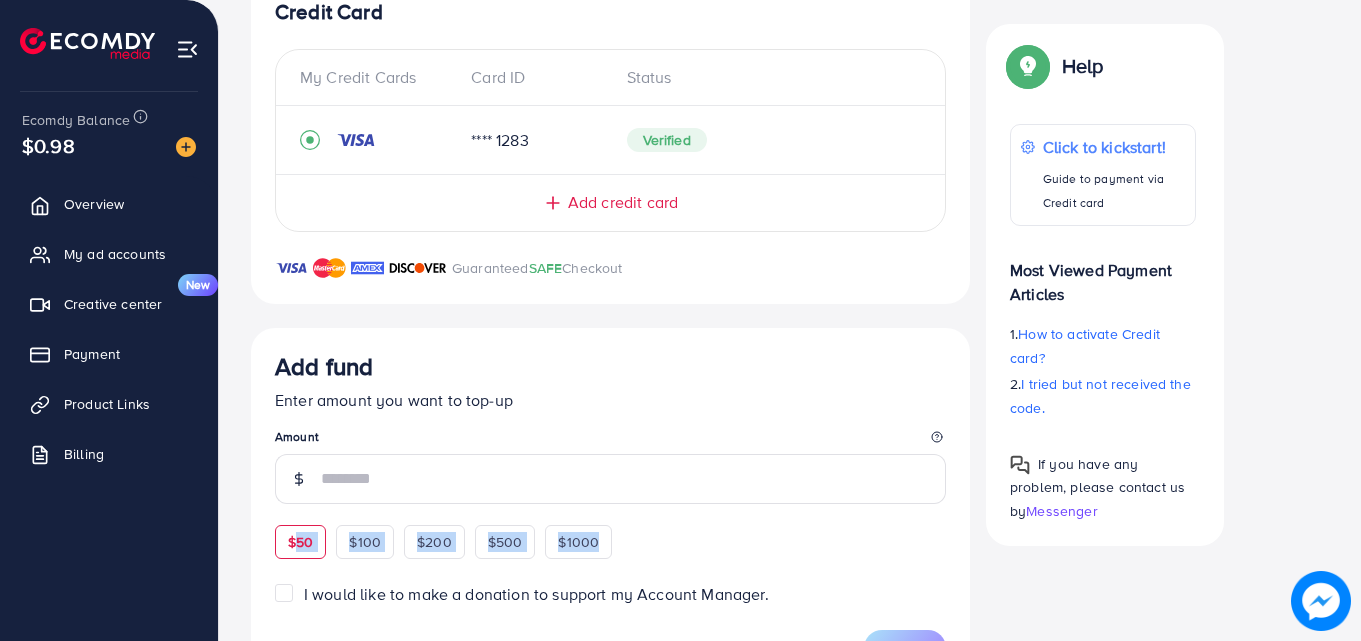 drag, startPoint x: 304, startPoint y: 569, endPoint x: 295, endPoint y: 549, distance: 21.931713 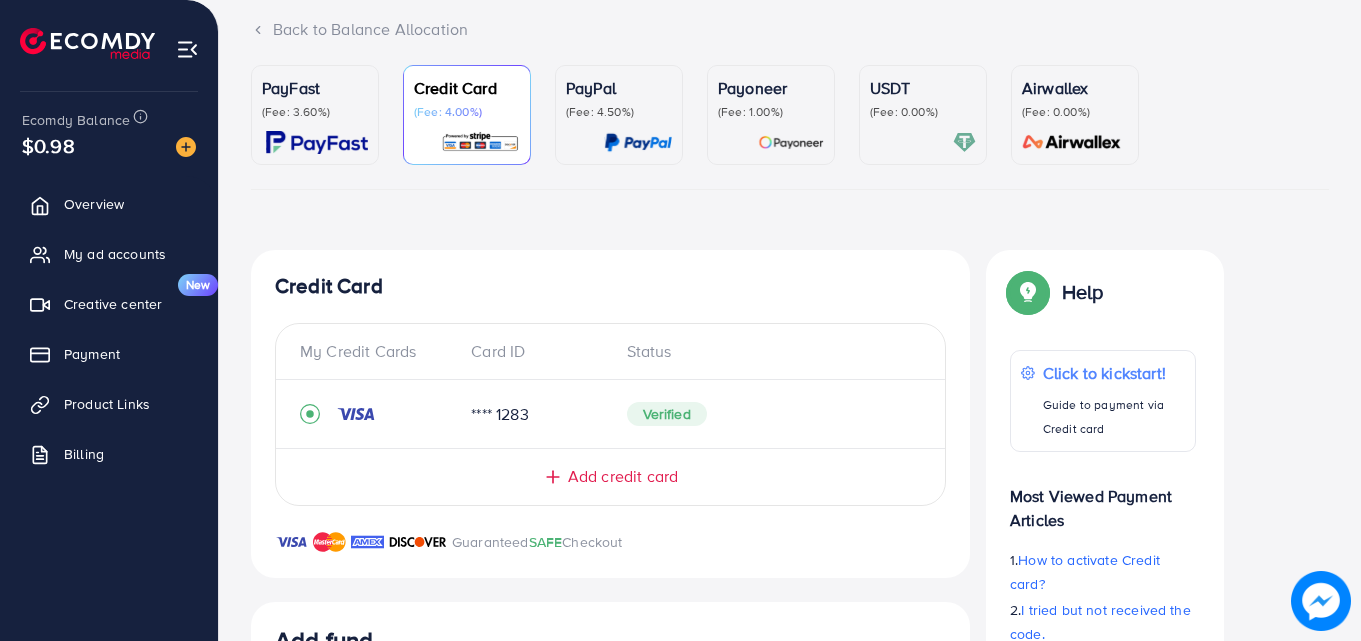 scroll, scrollTop: 128, scrollLeft: 0, axis: vertical 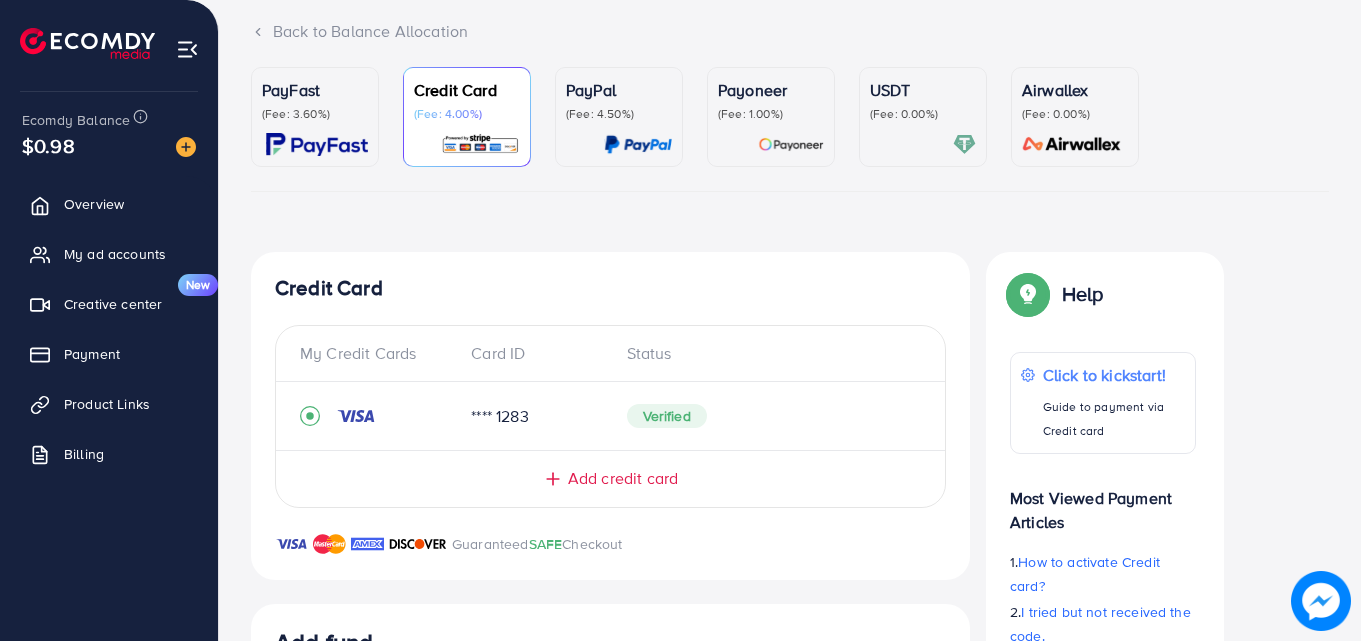 click on "(Fee: 0.00%)" at bounding box center (923, 114) 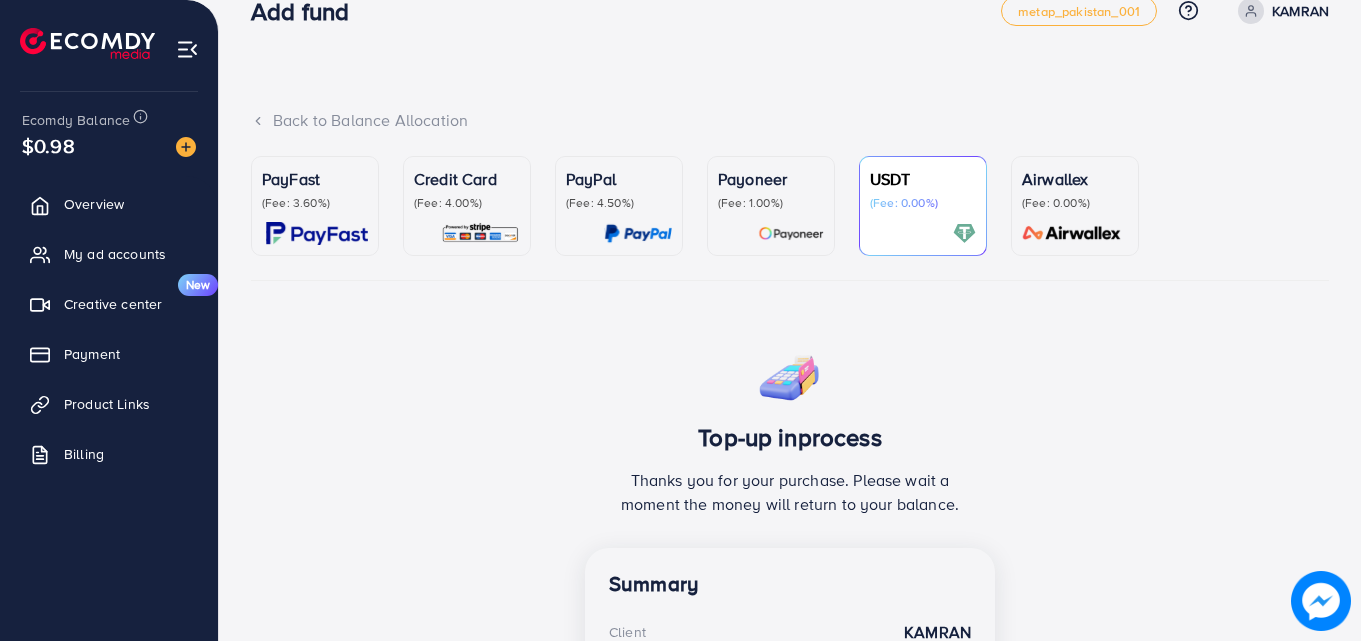 scroll, scrollTop: 0, scrollLeft: 0, axis: both 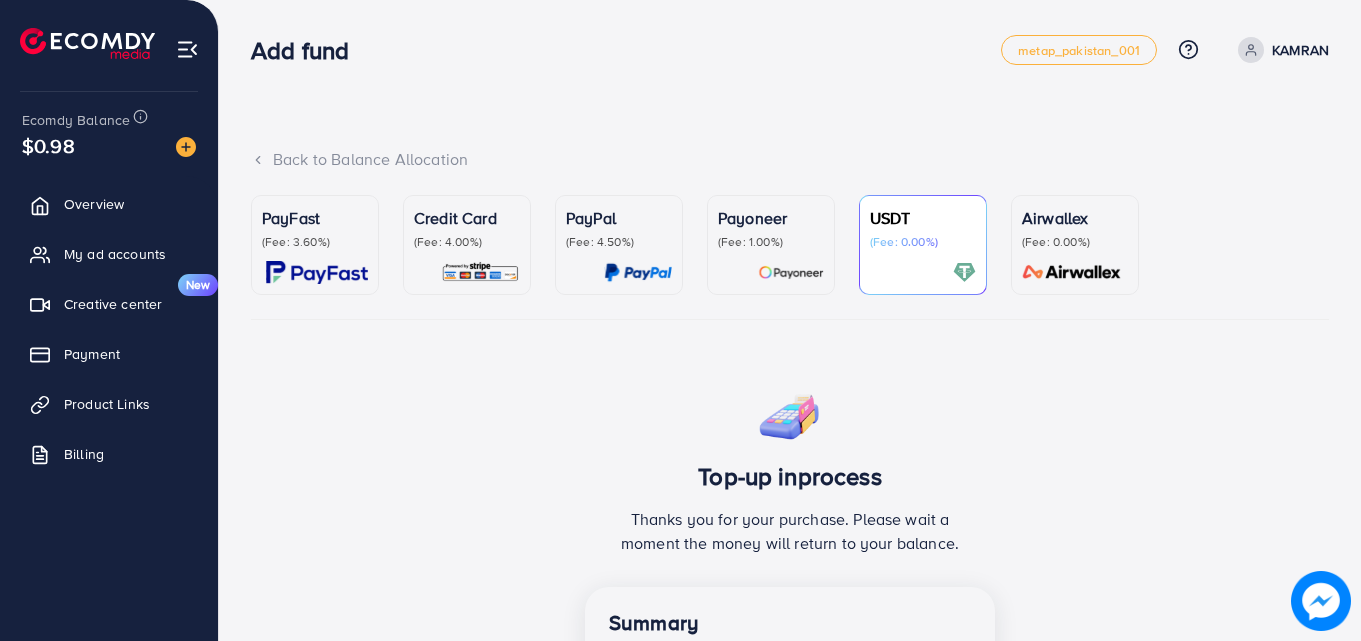 click on "Credit Card   (Fee: 4.00%)" at bounding box center (467, 245) 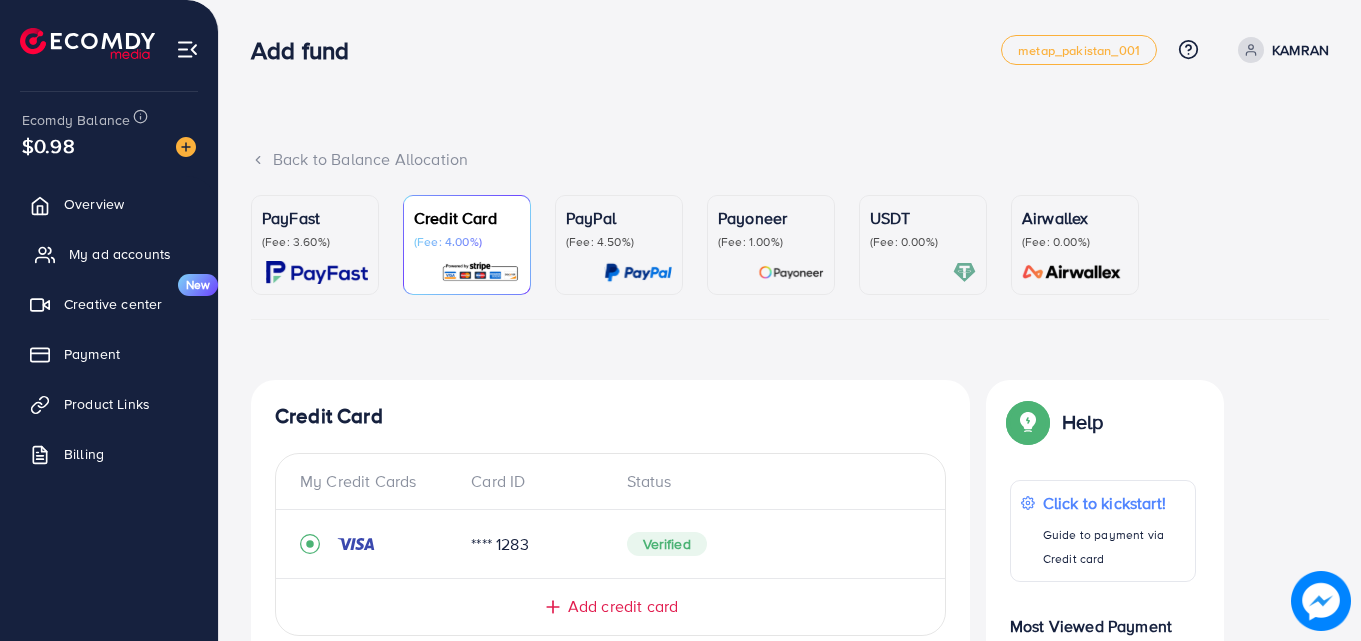 click 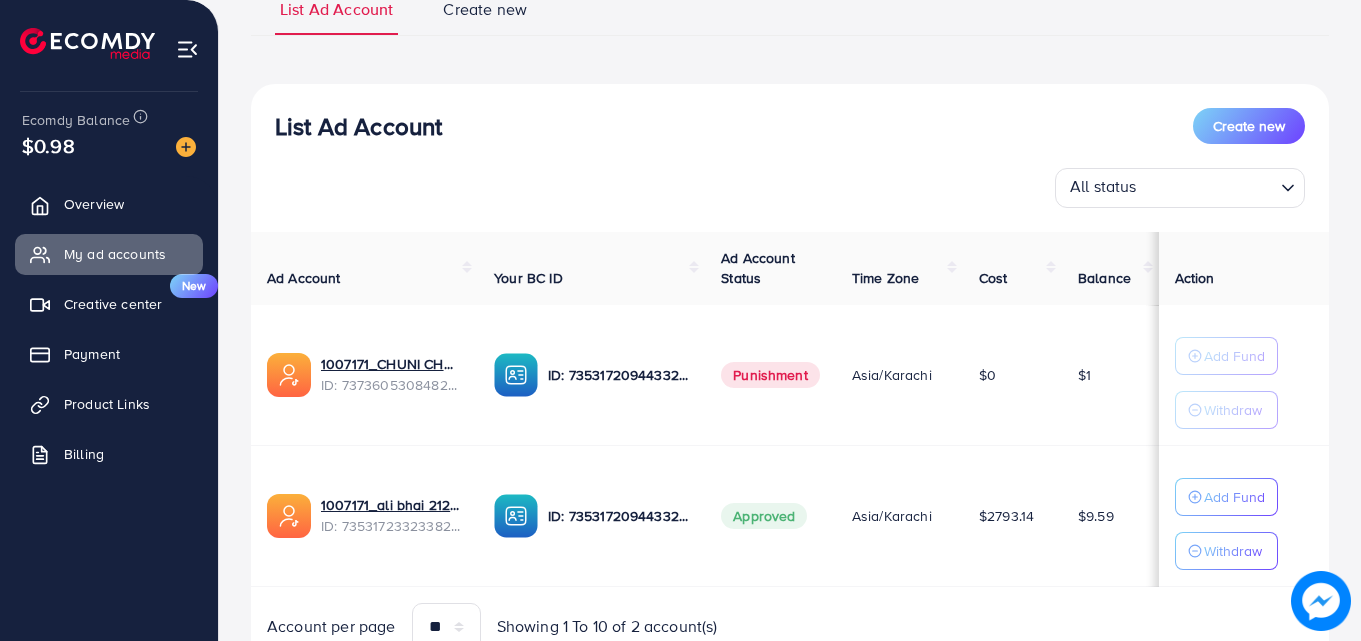 scroll, scrollTop: 0, scrollLeft: 0, axis: both 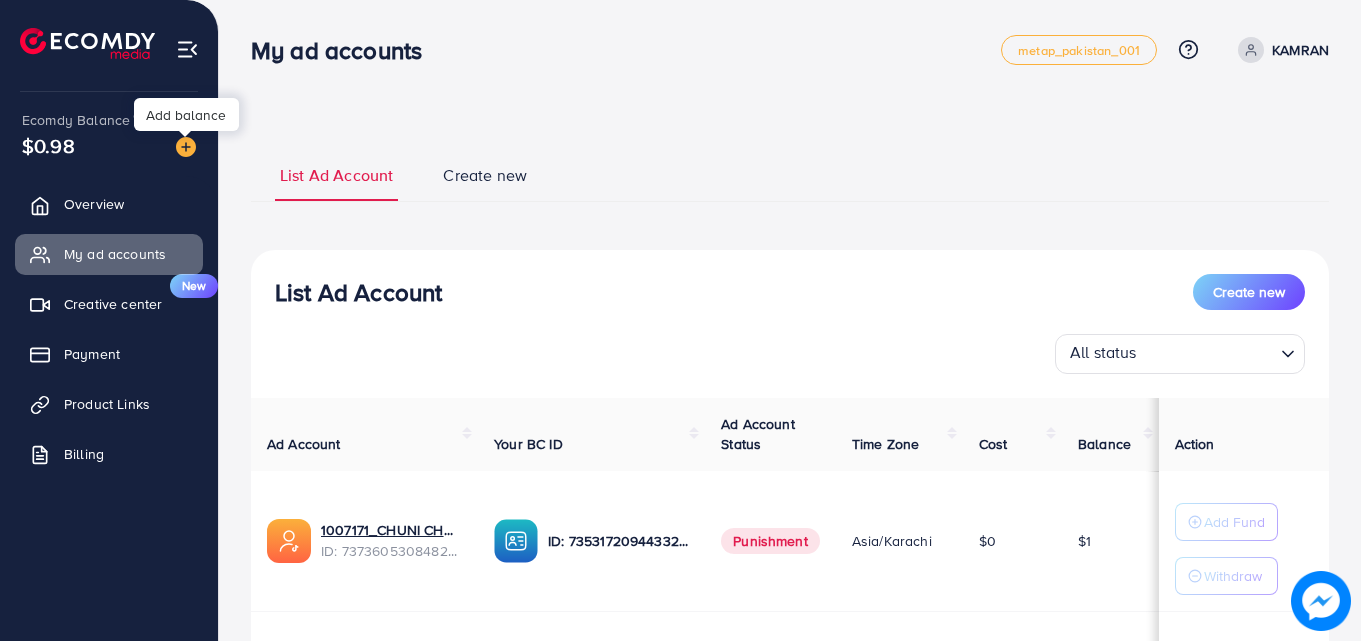 click at bounding box center [186, 147] 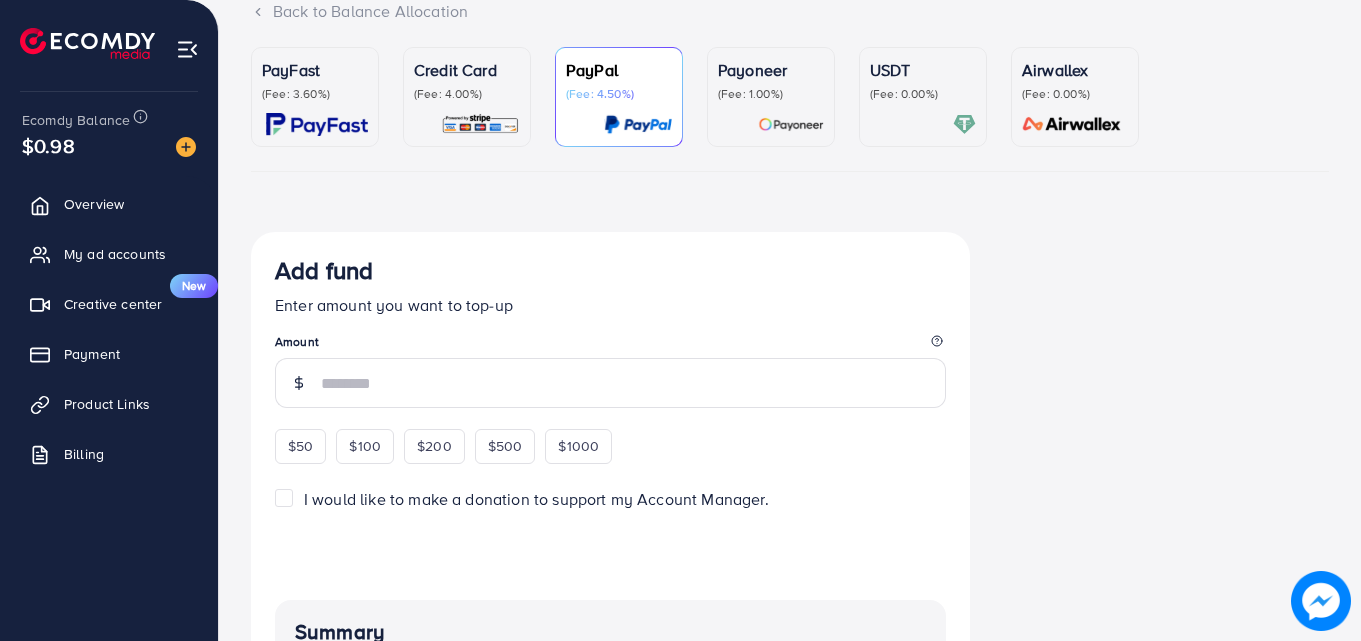 scroll, scrollTop: 171, scrollLeft: 0, axis: vertical 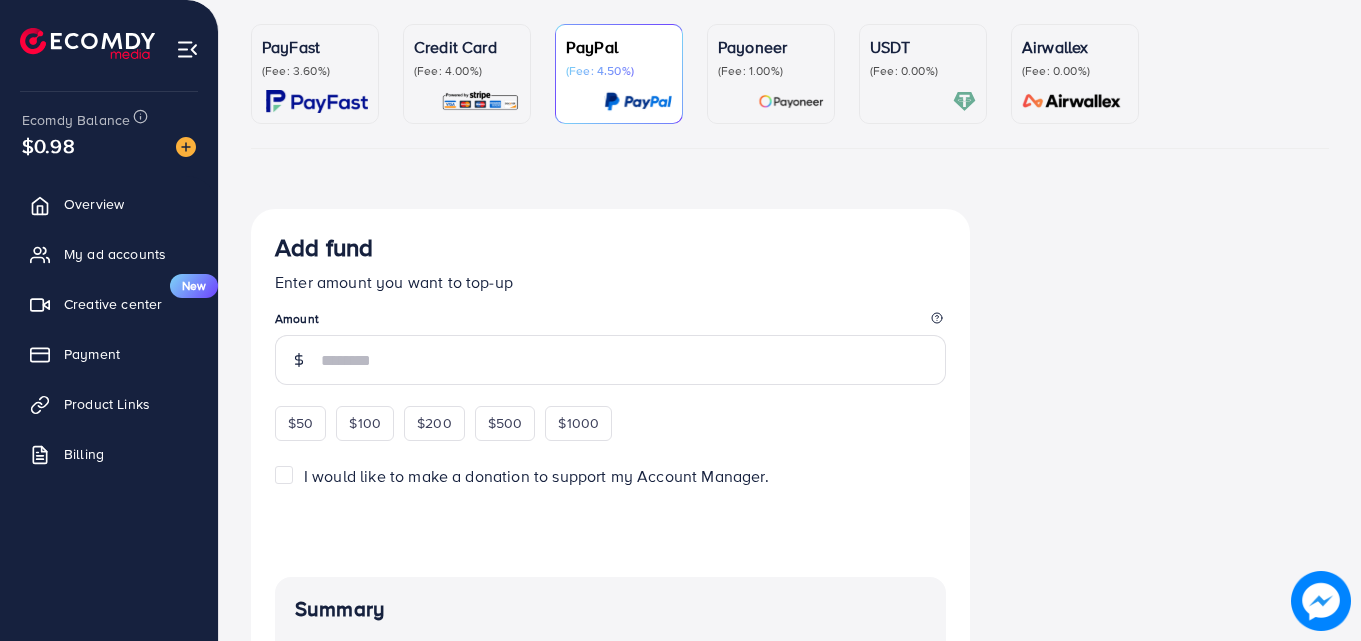 click on "Credit Card" at bounding box center [467, 47] 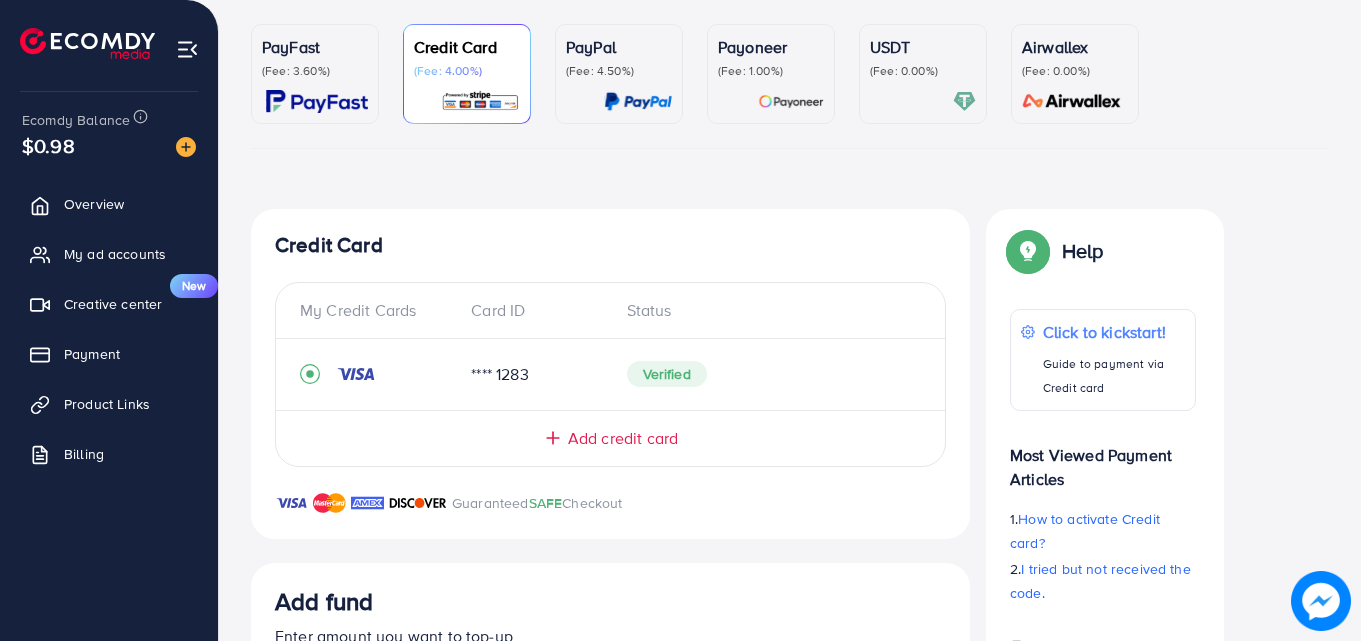 click on "(Fee: 0.00%)" at bounding box center (923, 71) 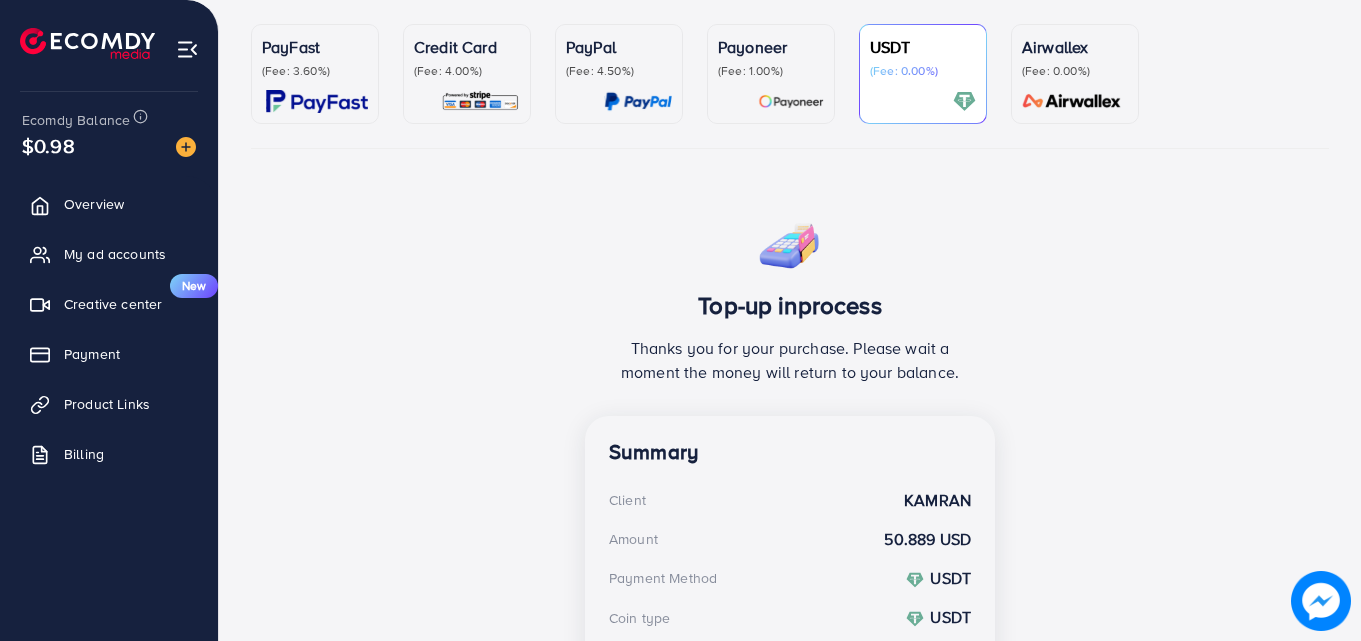 click at bounding box center (467, 101) 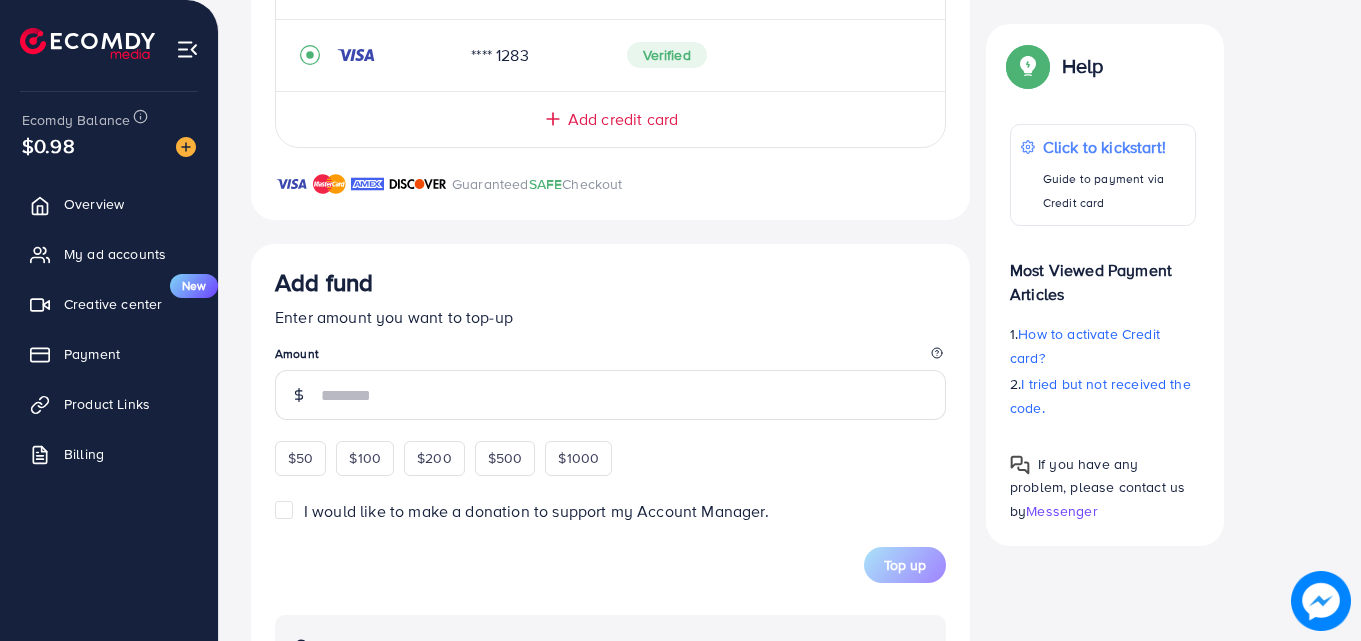 scroll, scrollTop: 476, scrollLeft: 0, axis: vertical 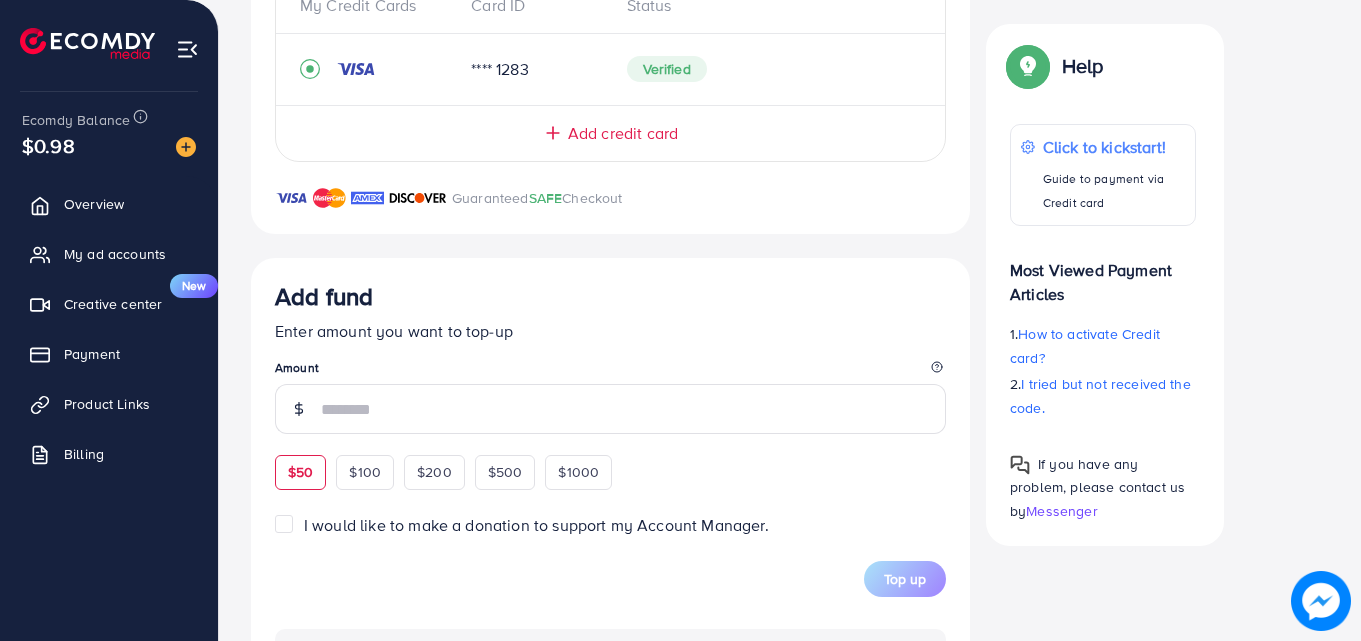 click on "$50" at bounding box center (300, 472) 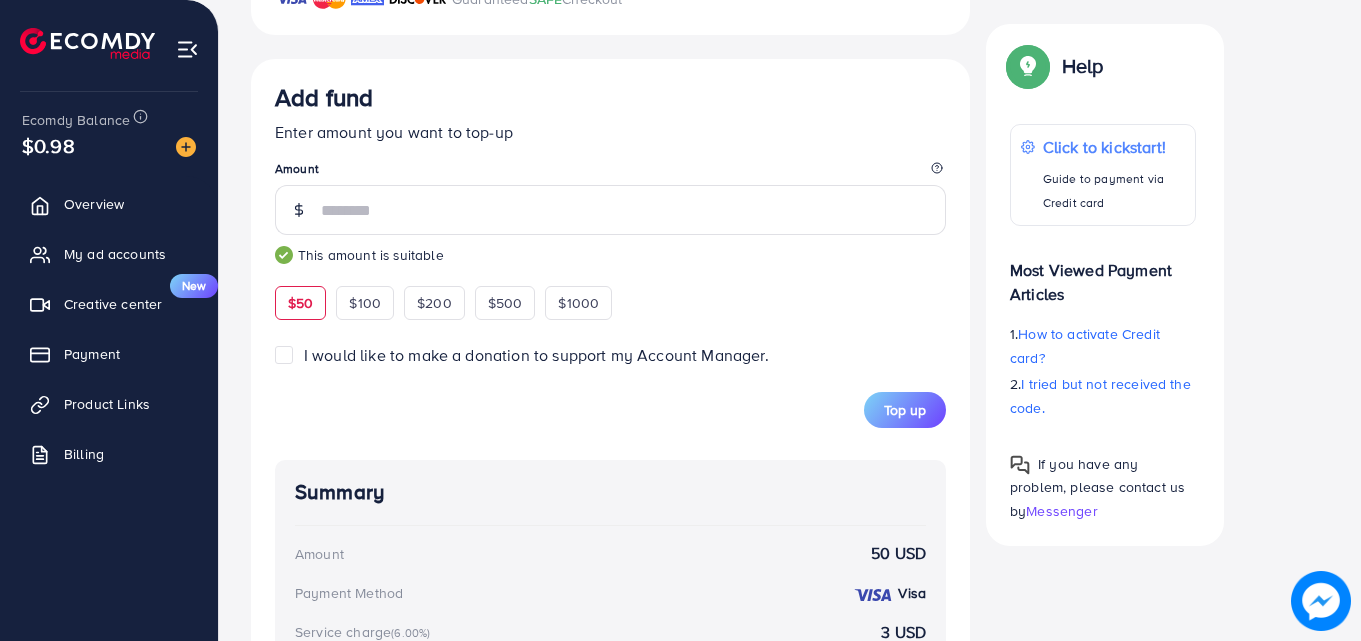 scroll, scrollTop: 677, scrollLeft: 0, axis: vertical 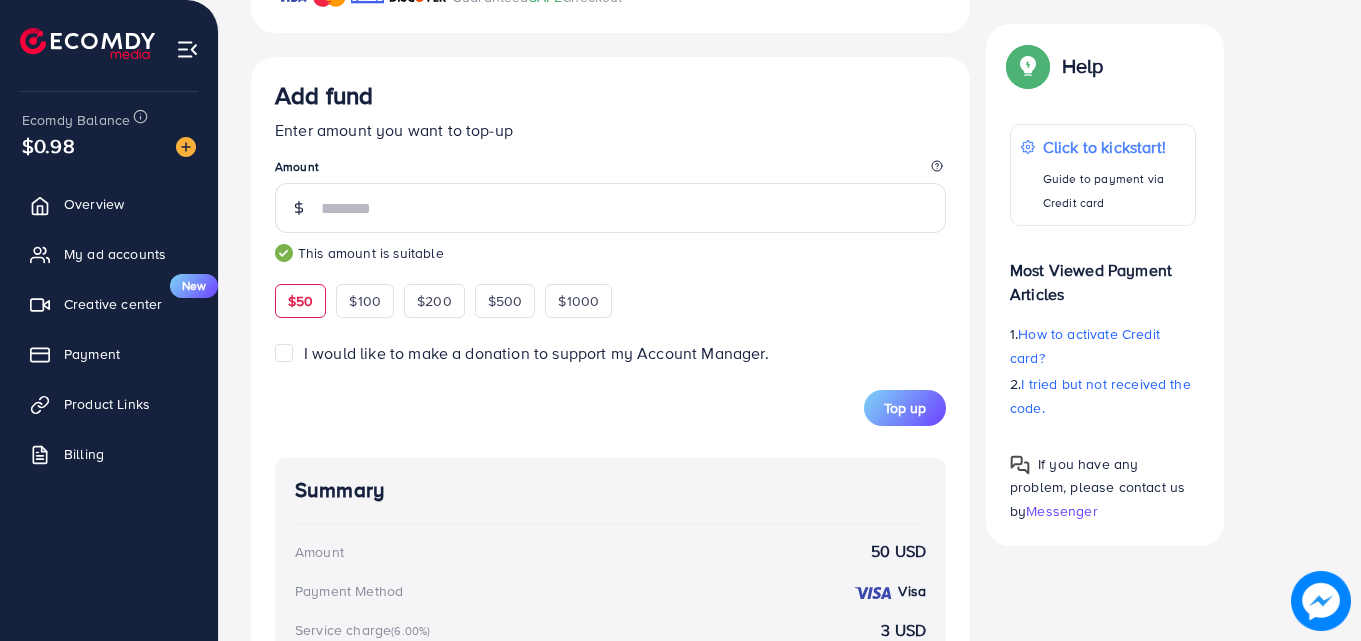 click on "Add fund  Enter amount you want to top-up Amount **  This amount is suitable  $50 $100 $200 $500 $1000 I would like to make a donation to support my Account Manager. 5% 10% 15% 20%  Top up   Summary   Amount   50 USD   Payment Method   Visa   Service charge   (6.00%)  3 USD  Credit card fee   (4.00%)  2 USD  Total Amount   55 USD" at bounding box center [610, 449] 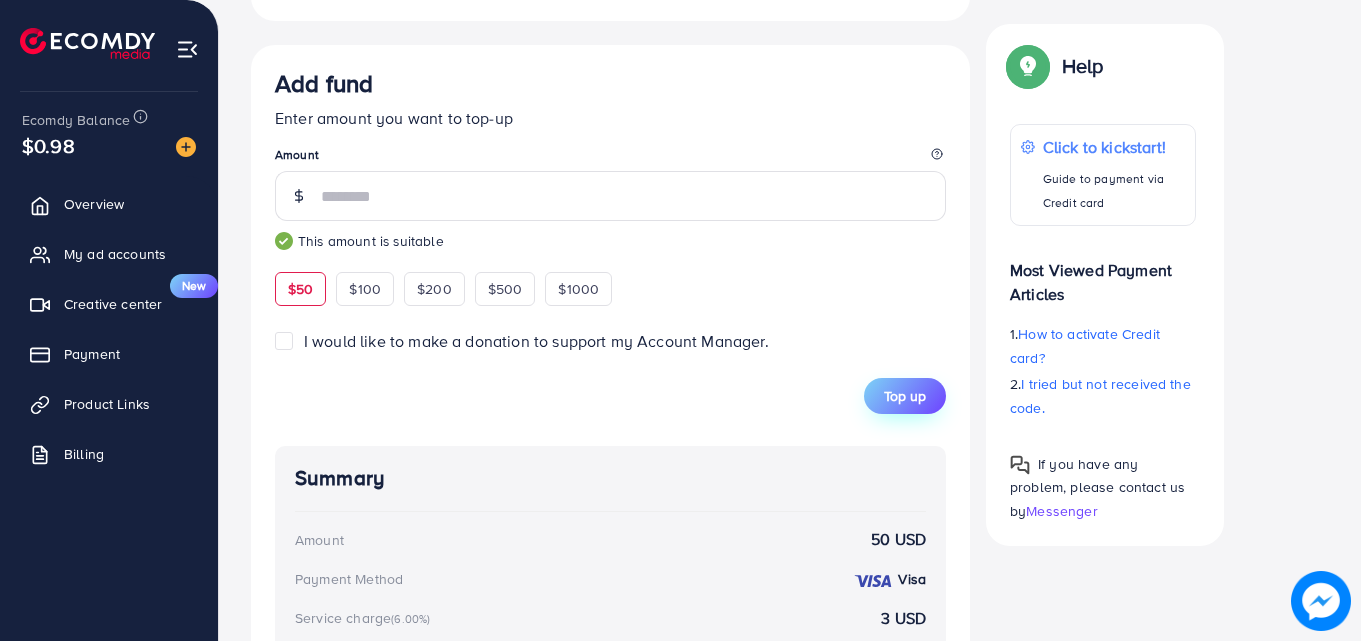 scroll, scrollTop: 683, scrollLeft: 0, axis: vertical 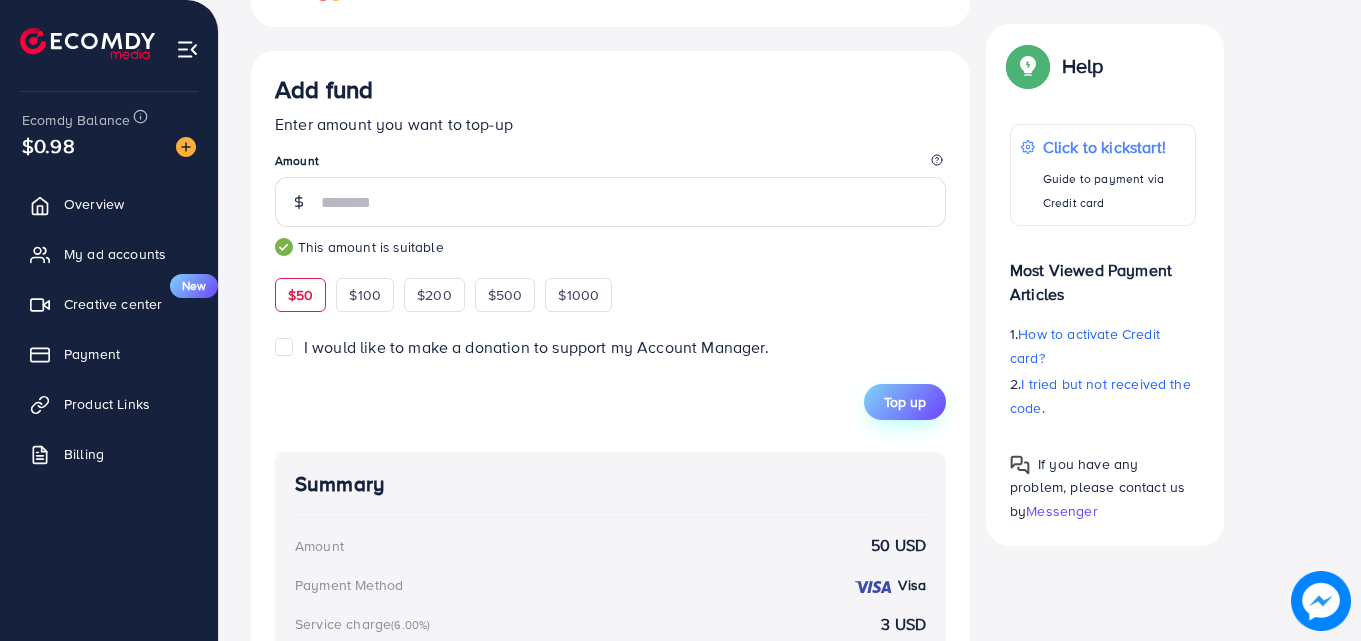 click on "Top up" at bounding box center [905, 402] 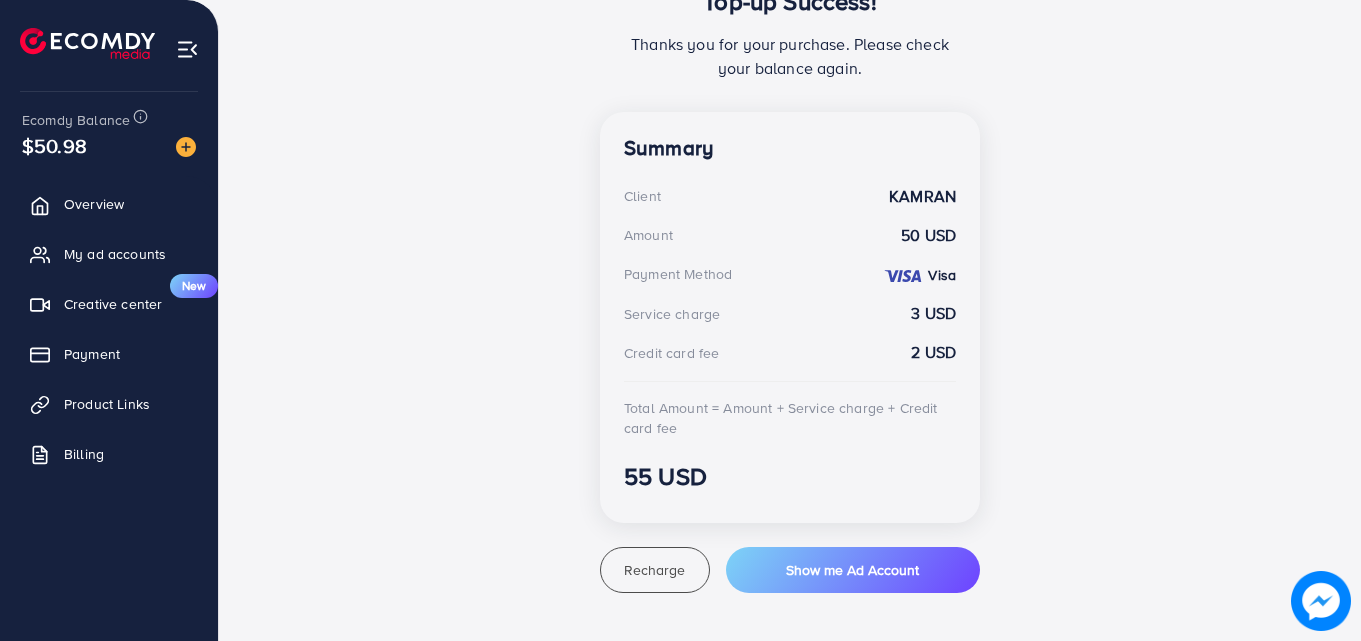 scroll, scrollTop: 470, scrollLeft: 0, axis: vertical 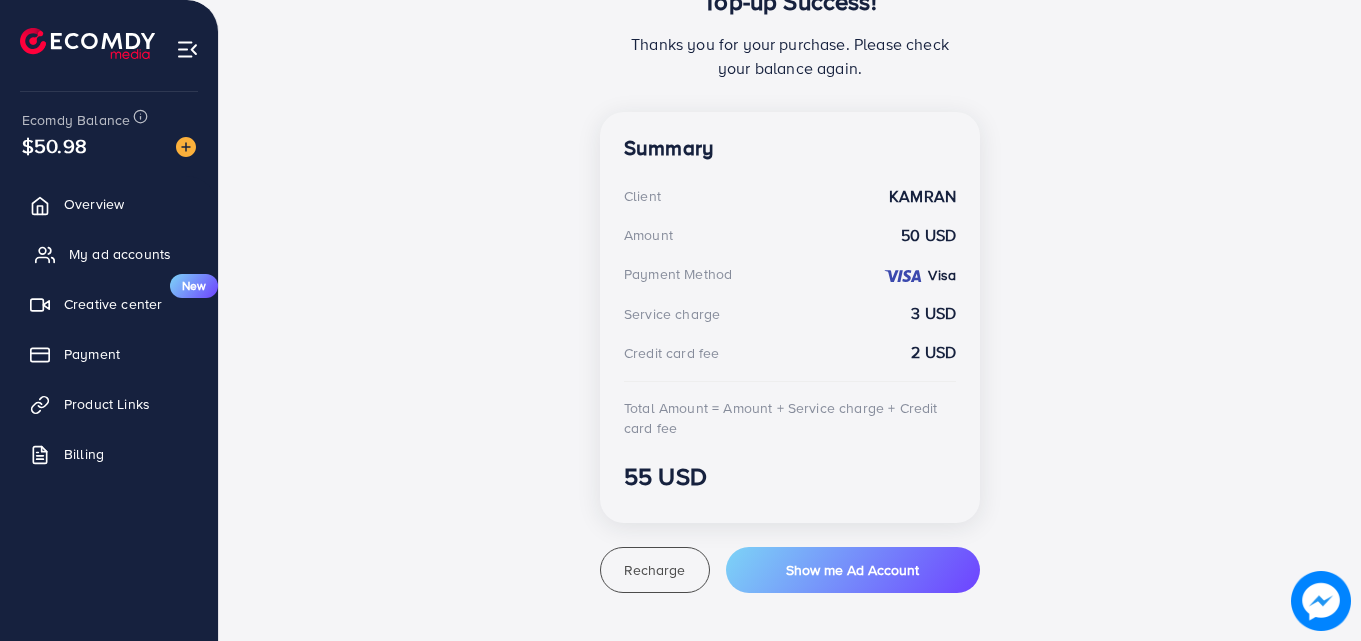 click on "My ad accounts" at bounding box center (120, 254) 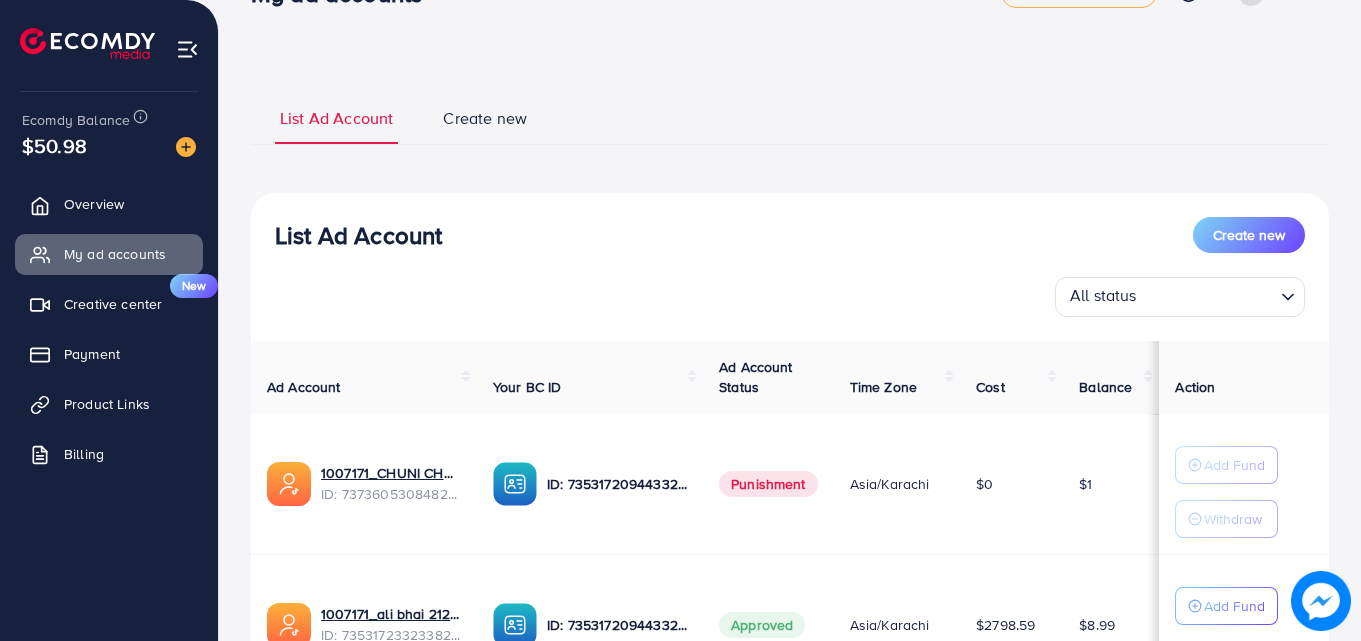 scroll, scrollTop: 62, scrollLeft: 0, axis: vertical 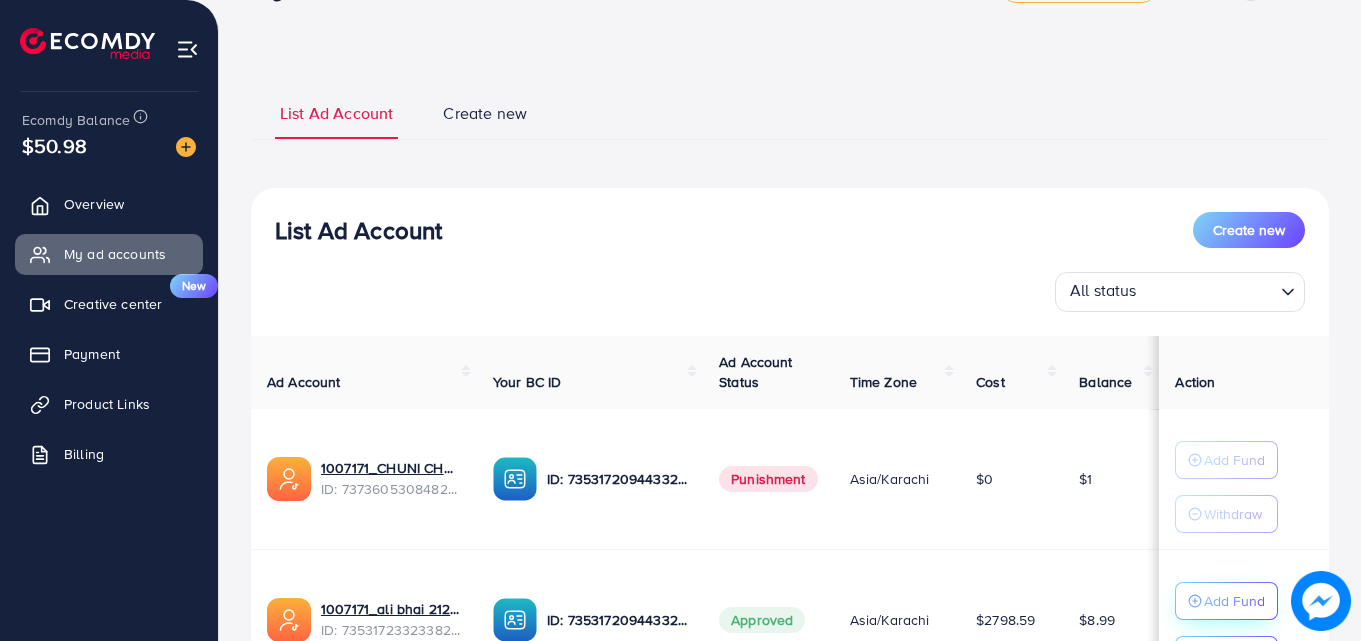 click on "Add Fund" at bounding box center (1234, 601) 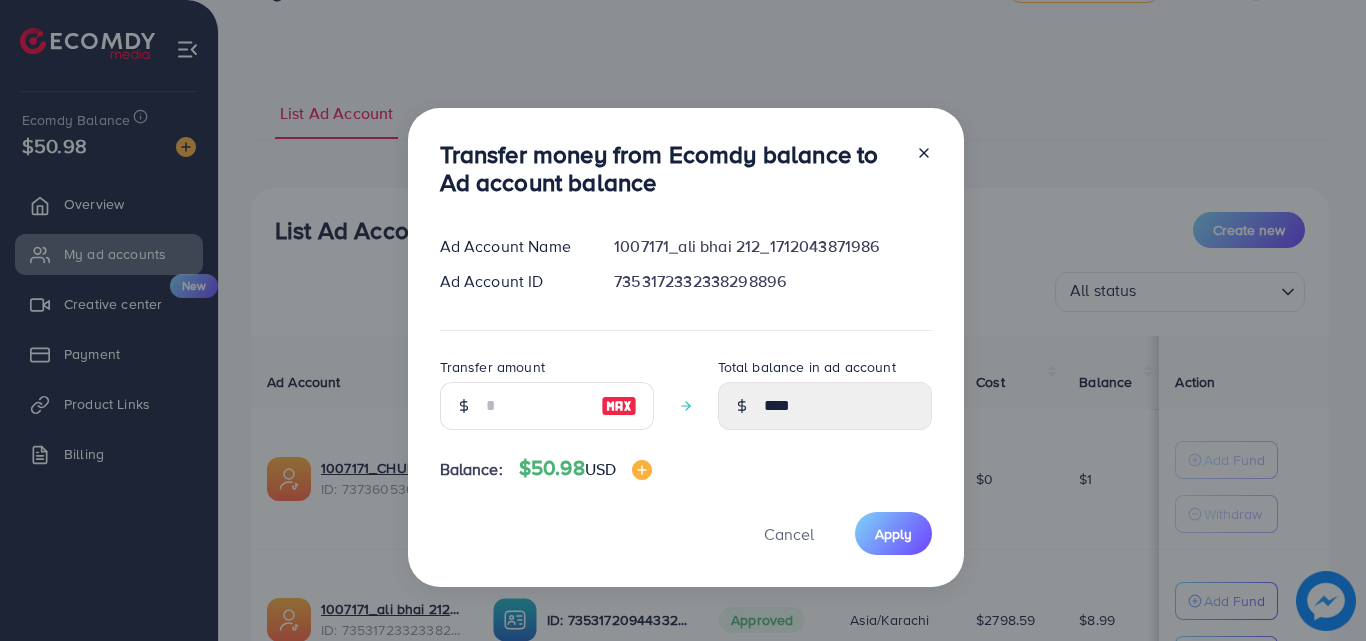 click at bounding box center (463, 406) 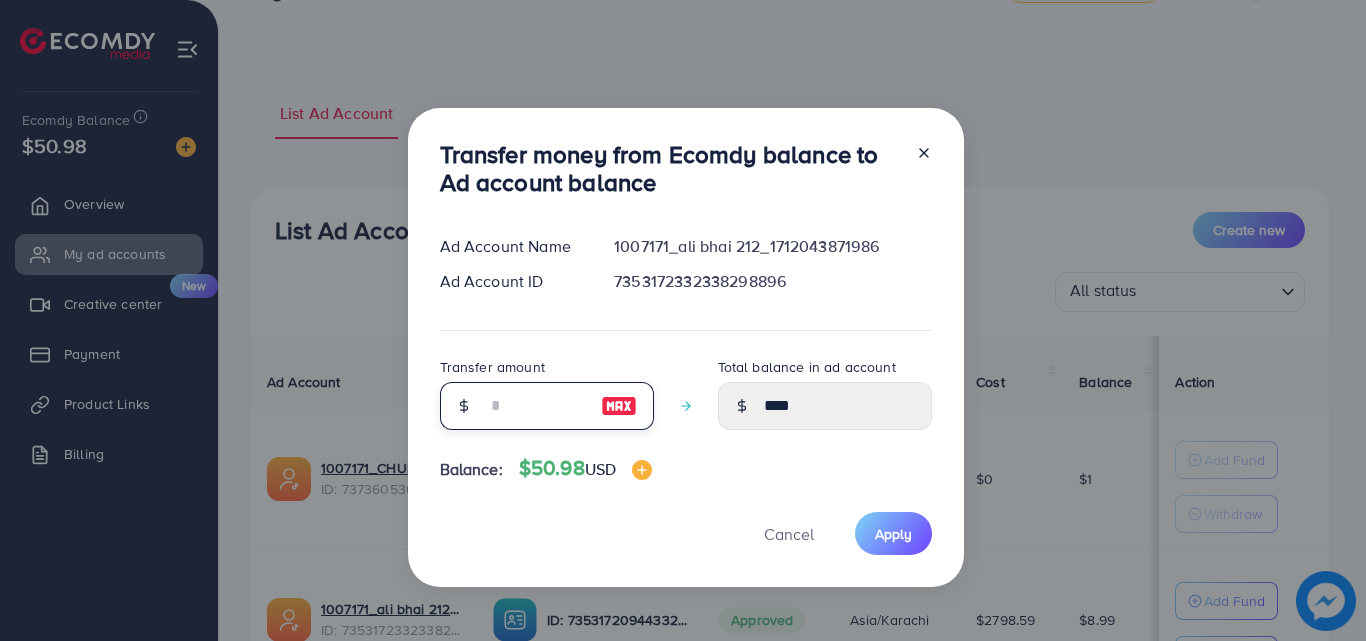 click at bounding box center (536, 406) 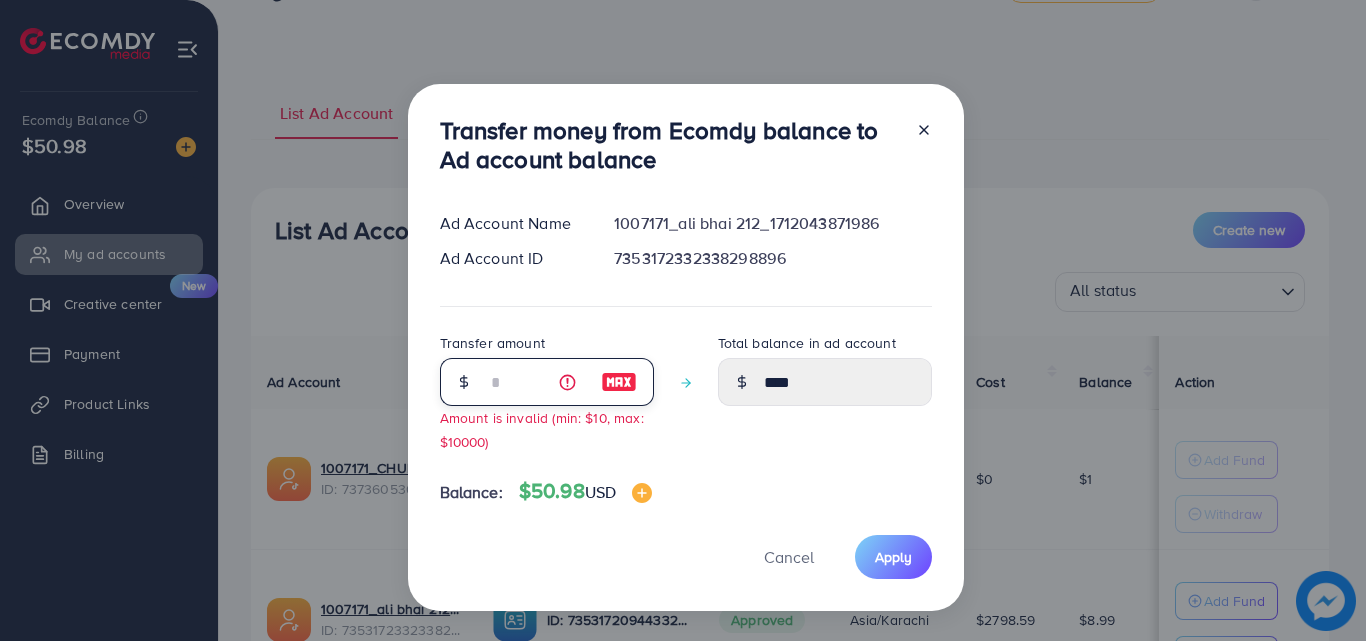 type on "**" 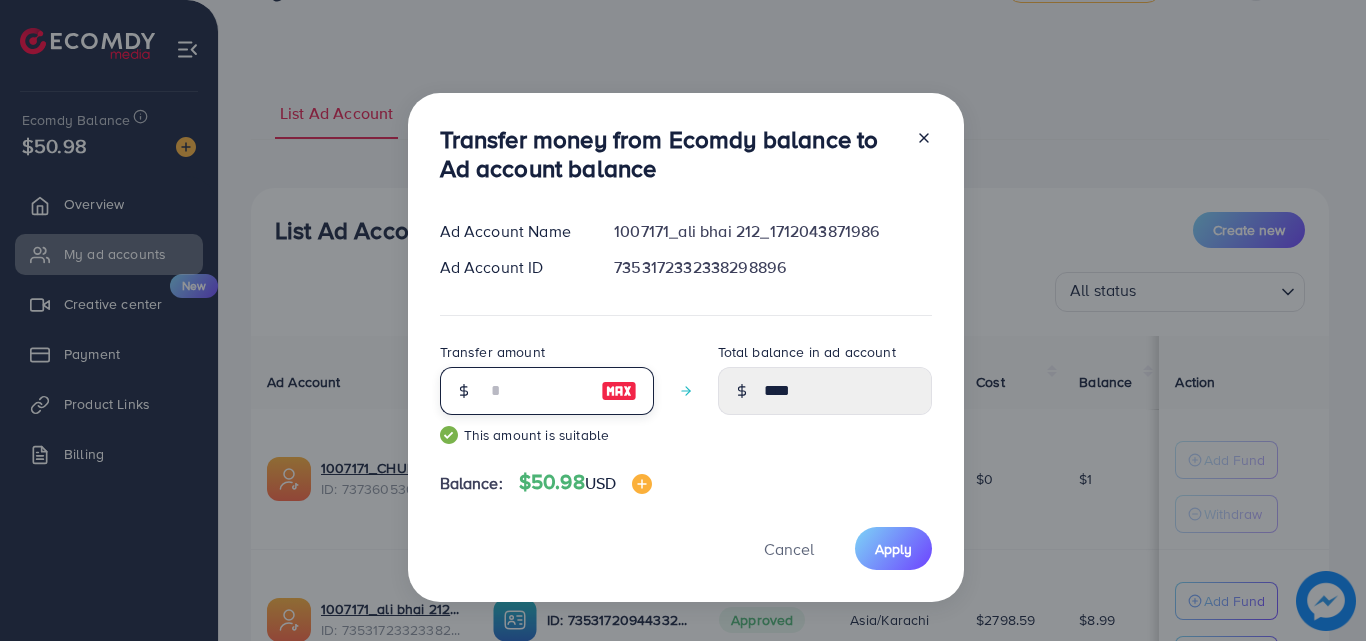 type on "*****" 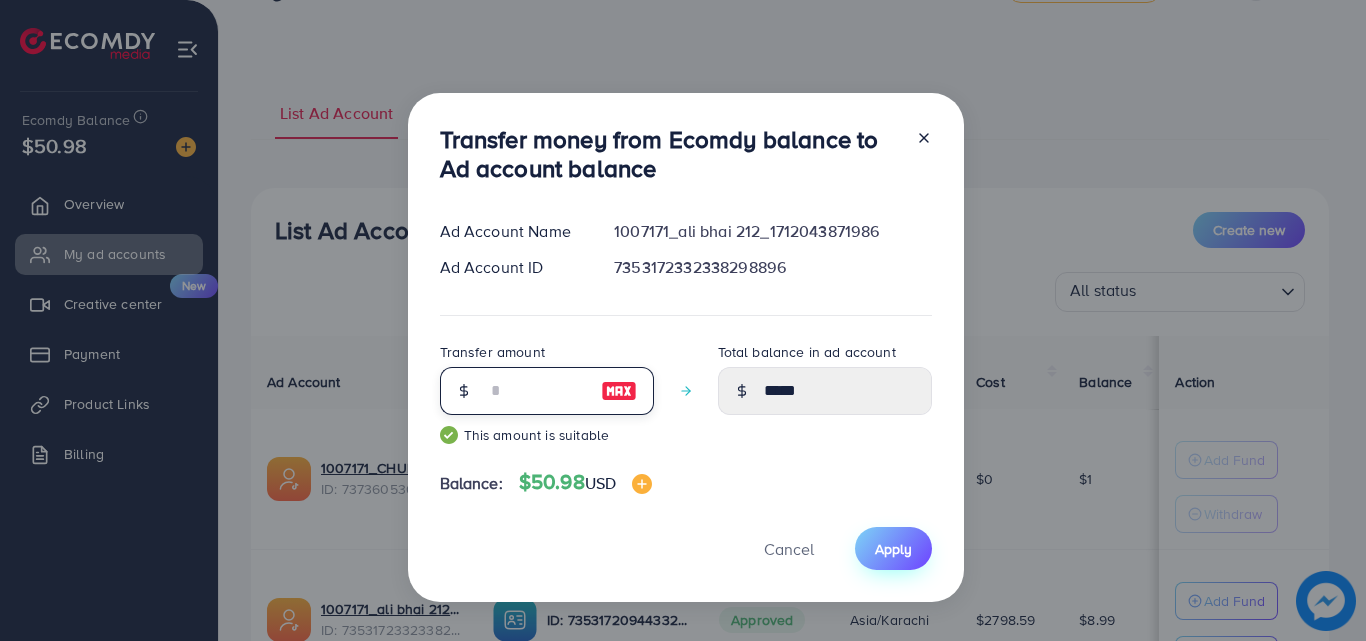 type on "**" 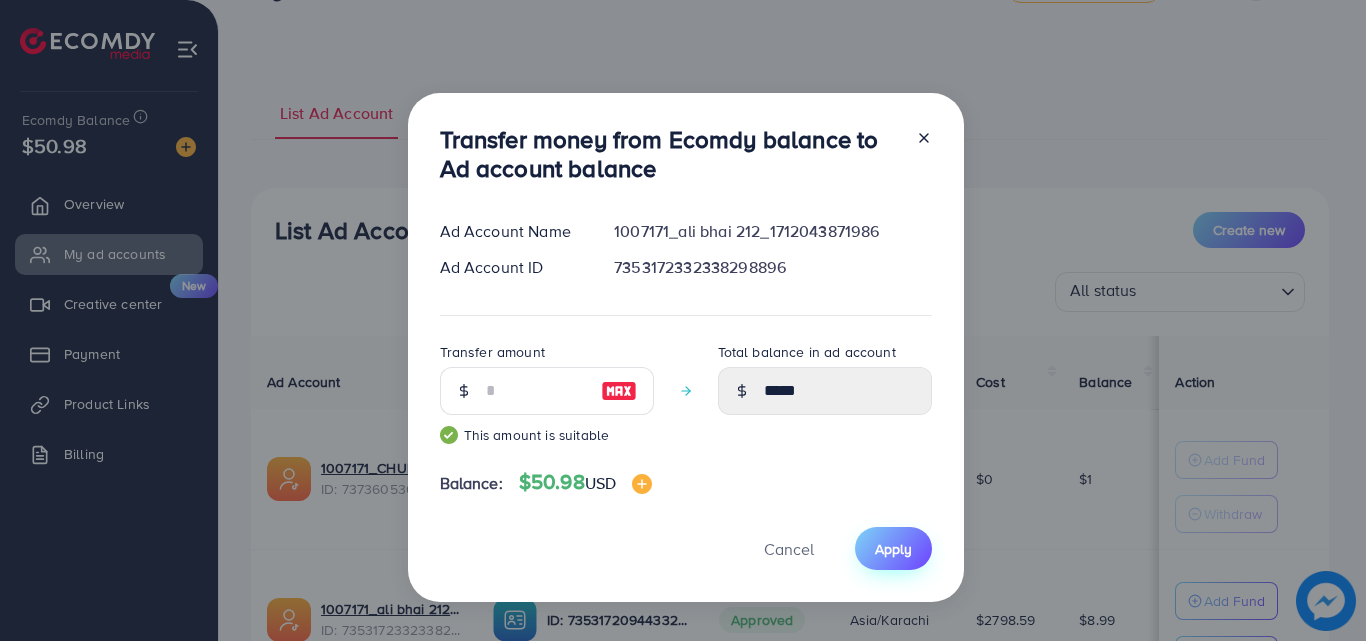 click on "Apply" at bounding box center (893, 548) 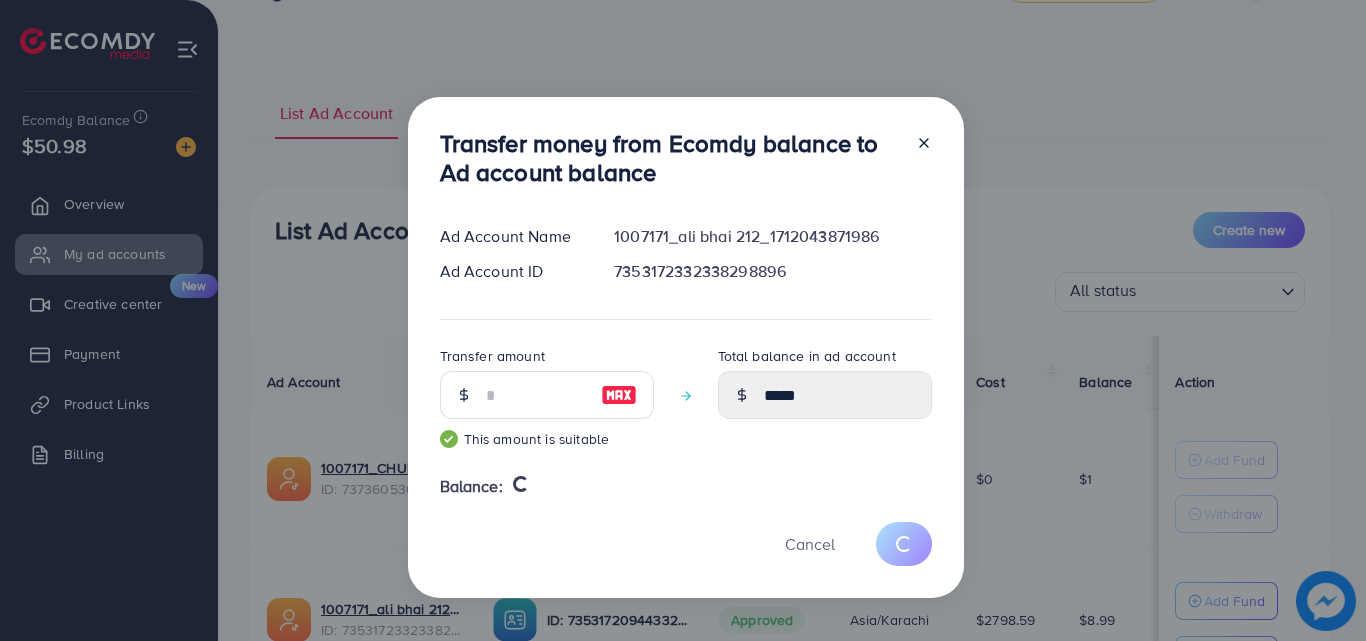 type 